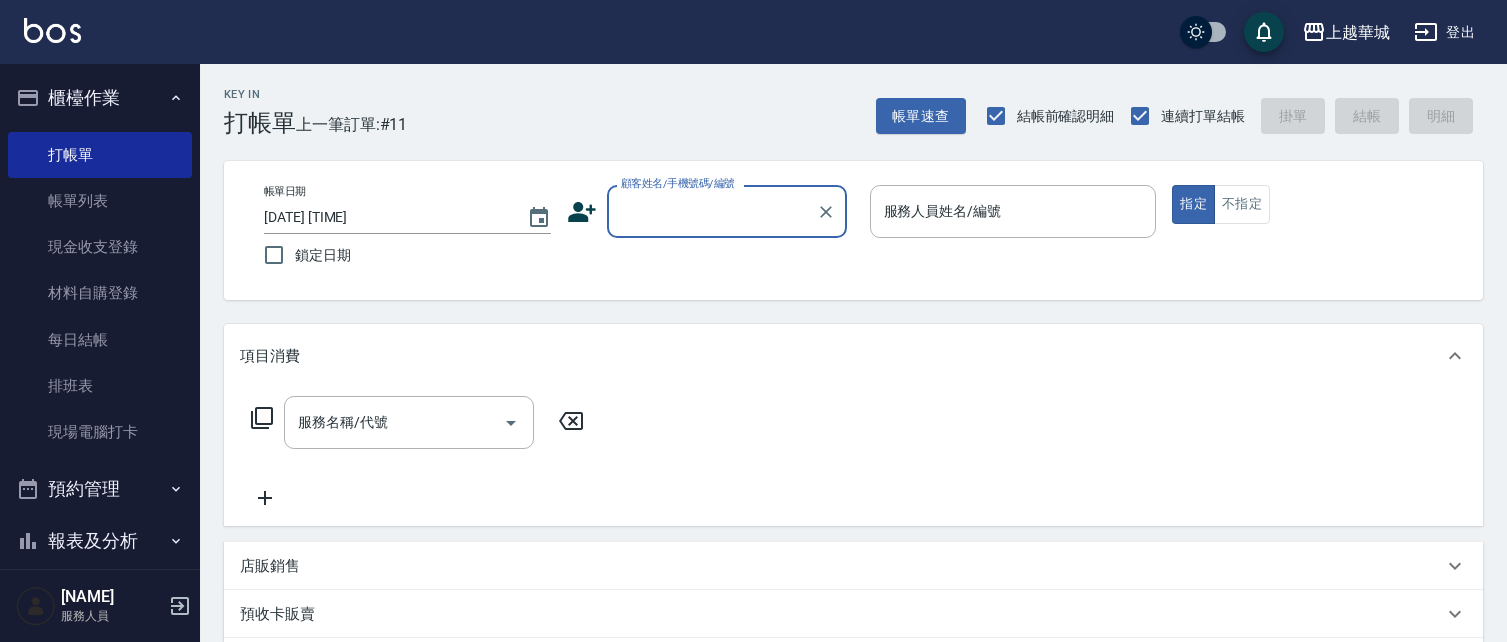 scroll, scrollTop: 0, scrollLeft: 0, axis: both 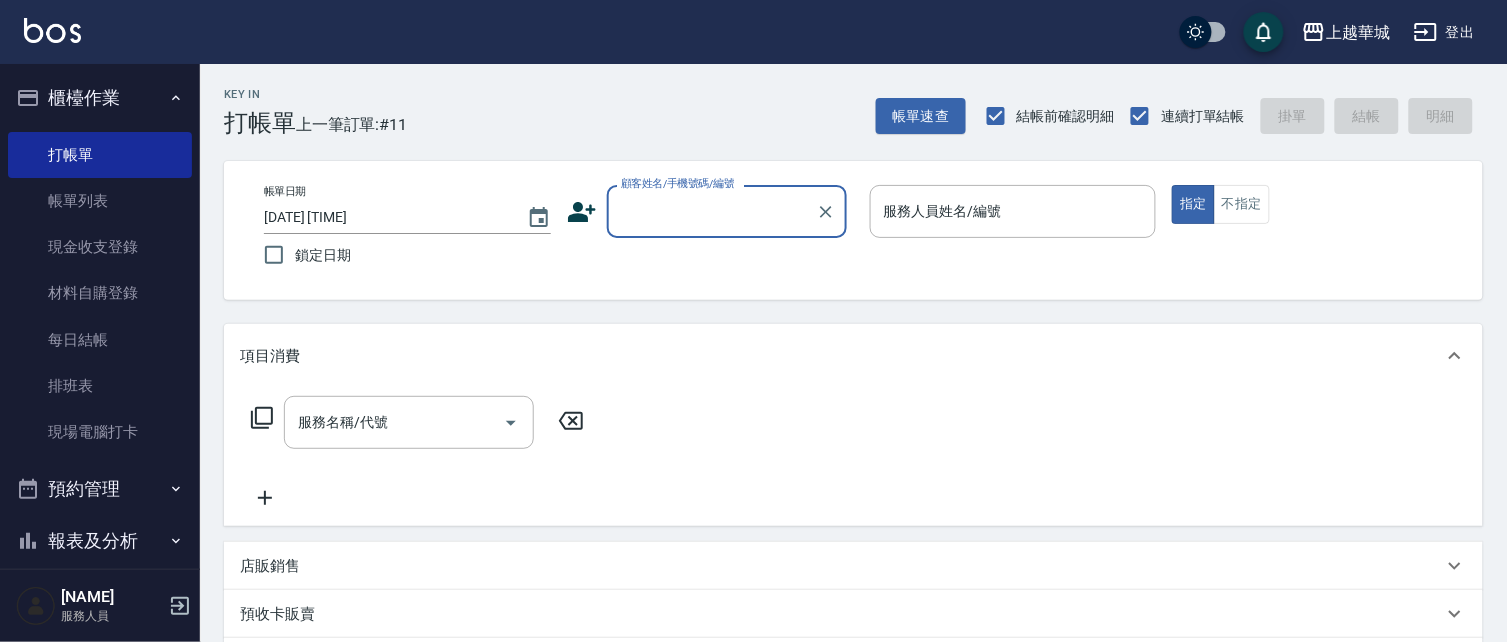 click on "櫃檯作業" at bounding box center (100, 98) 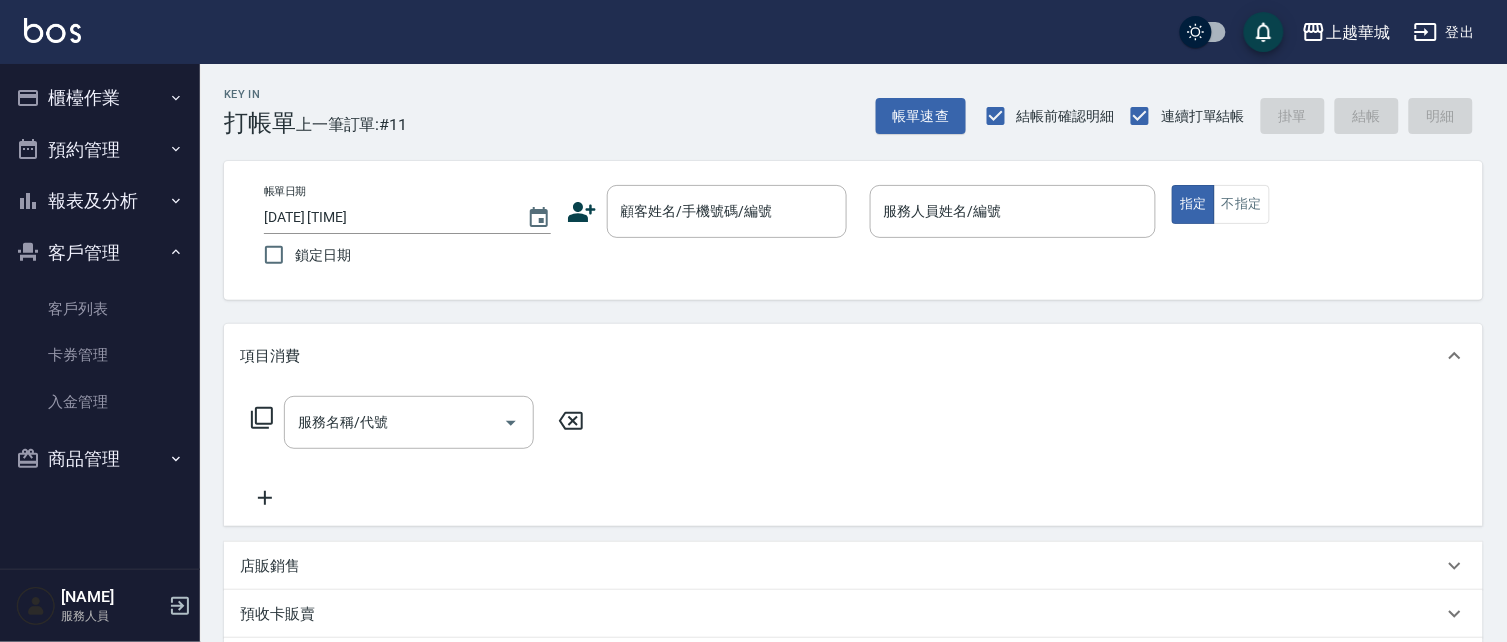 click on "客戶管理" at bounding box center (100, 253) 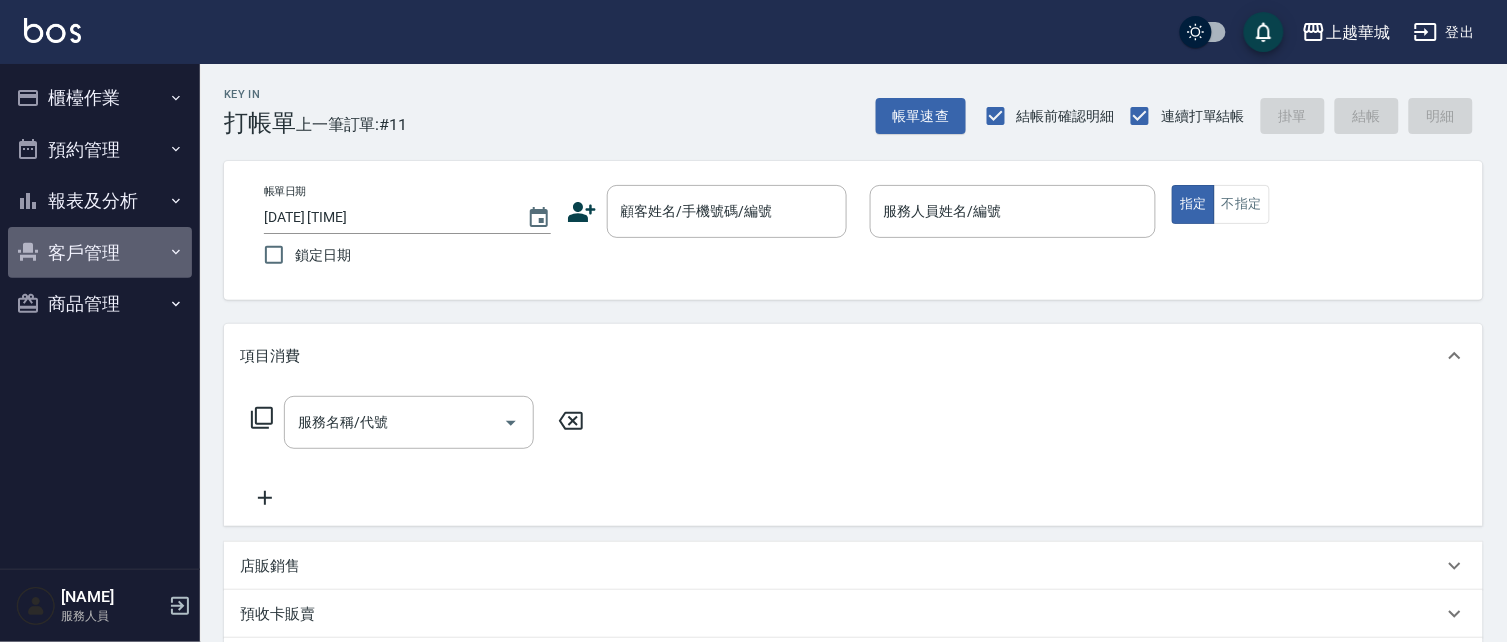 click on "客戶管理" at bounding box center (100, 253) 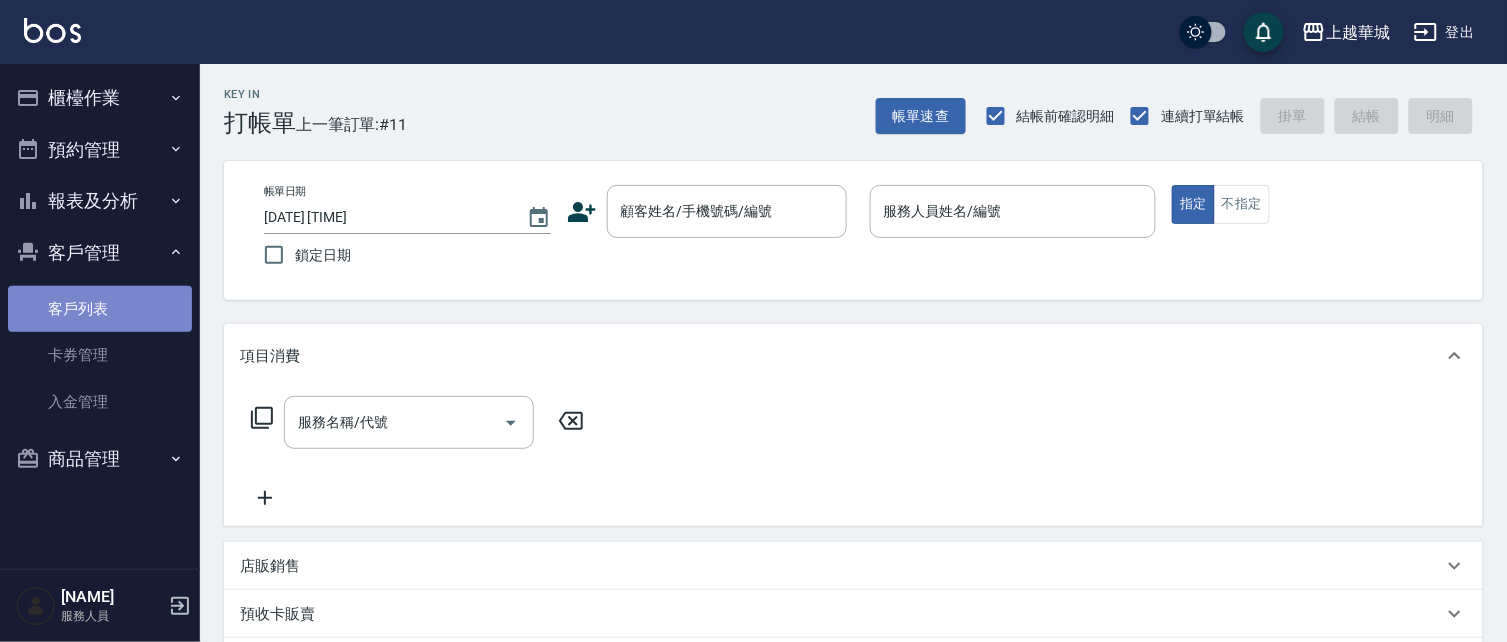 click on "客戶列表" at bounding box center (100, 309) 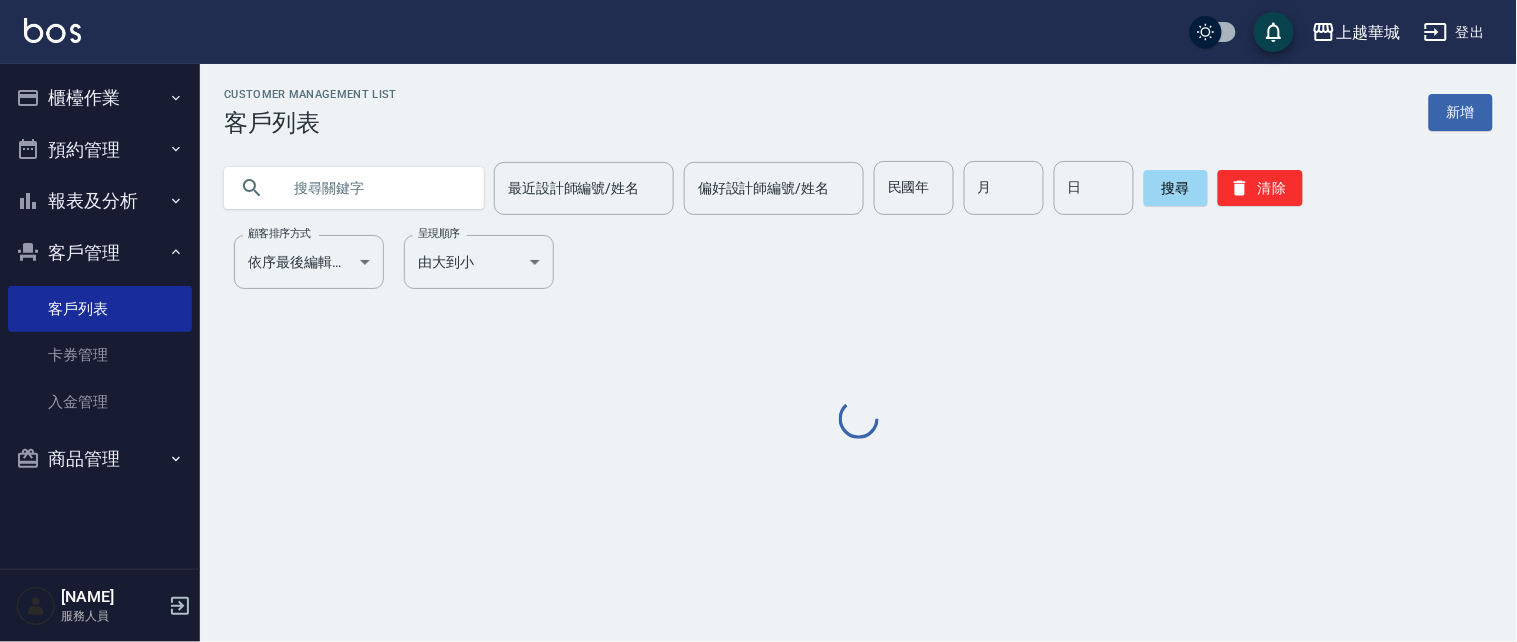 drag, startPoint x: 401, startPoint y: 192, endPoint x: 392, endPoint y: 182, distance: 13.453624 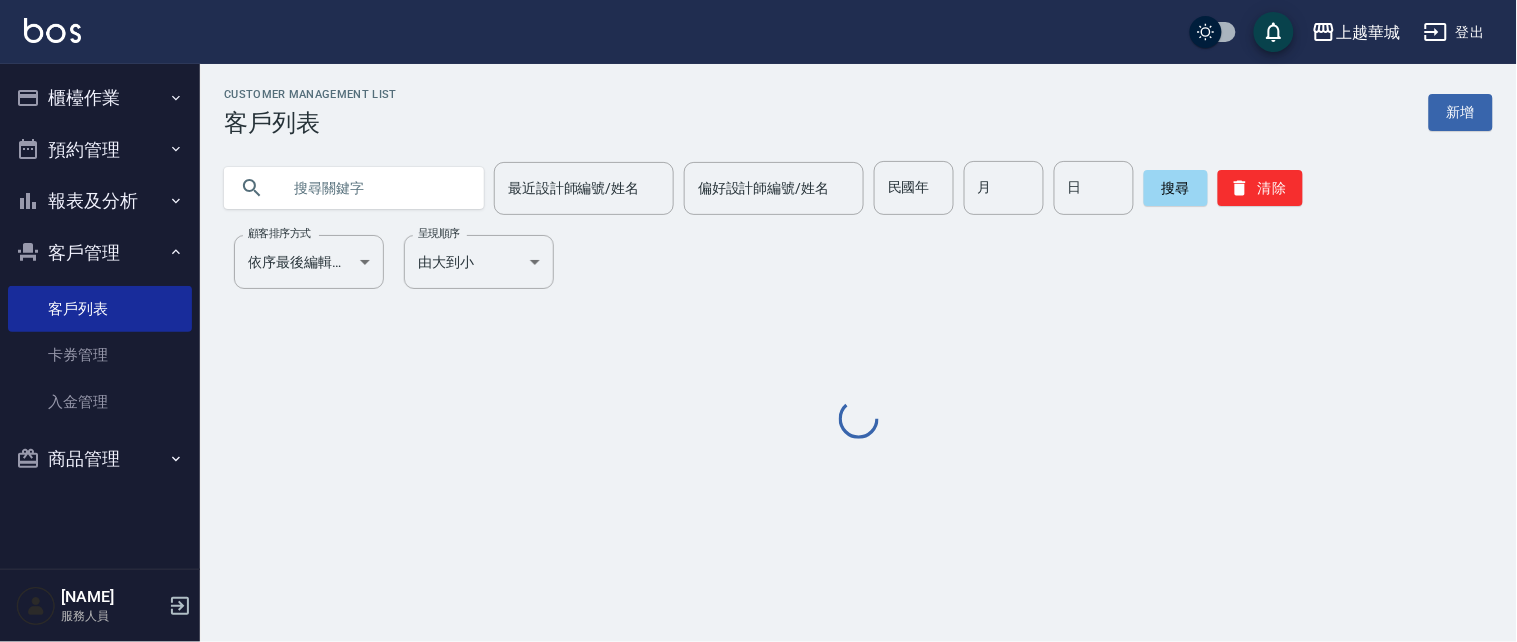click at bounding box center [374, 188] 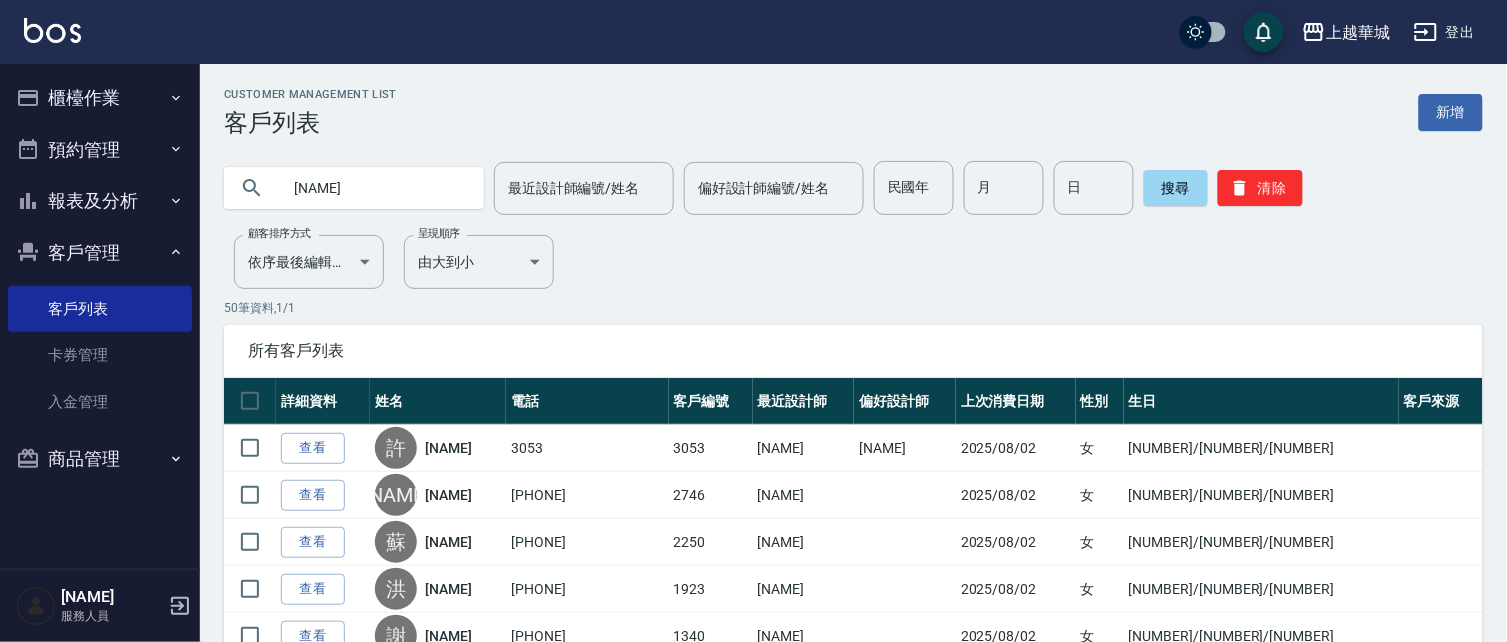 type on "[NAME]" 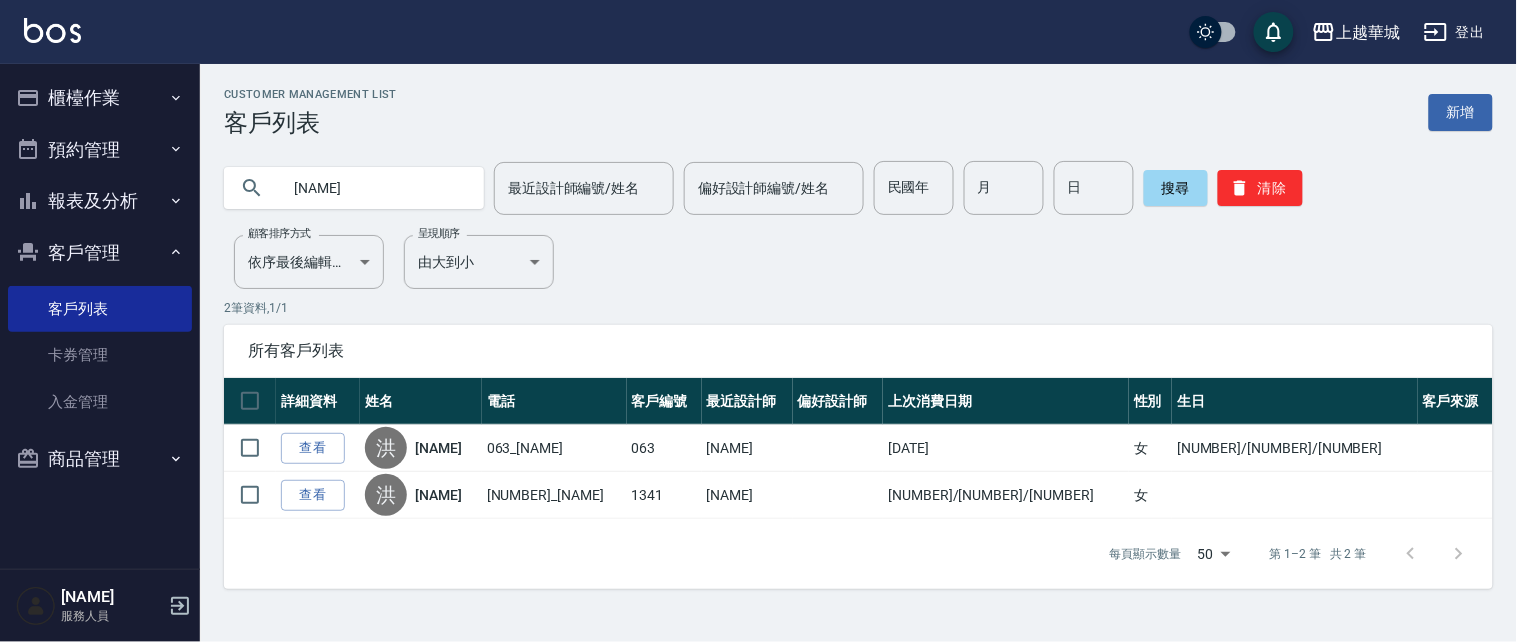 click on "櫃檯作業" at bounding box center (100, 98) 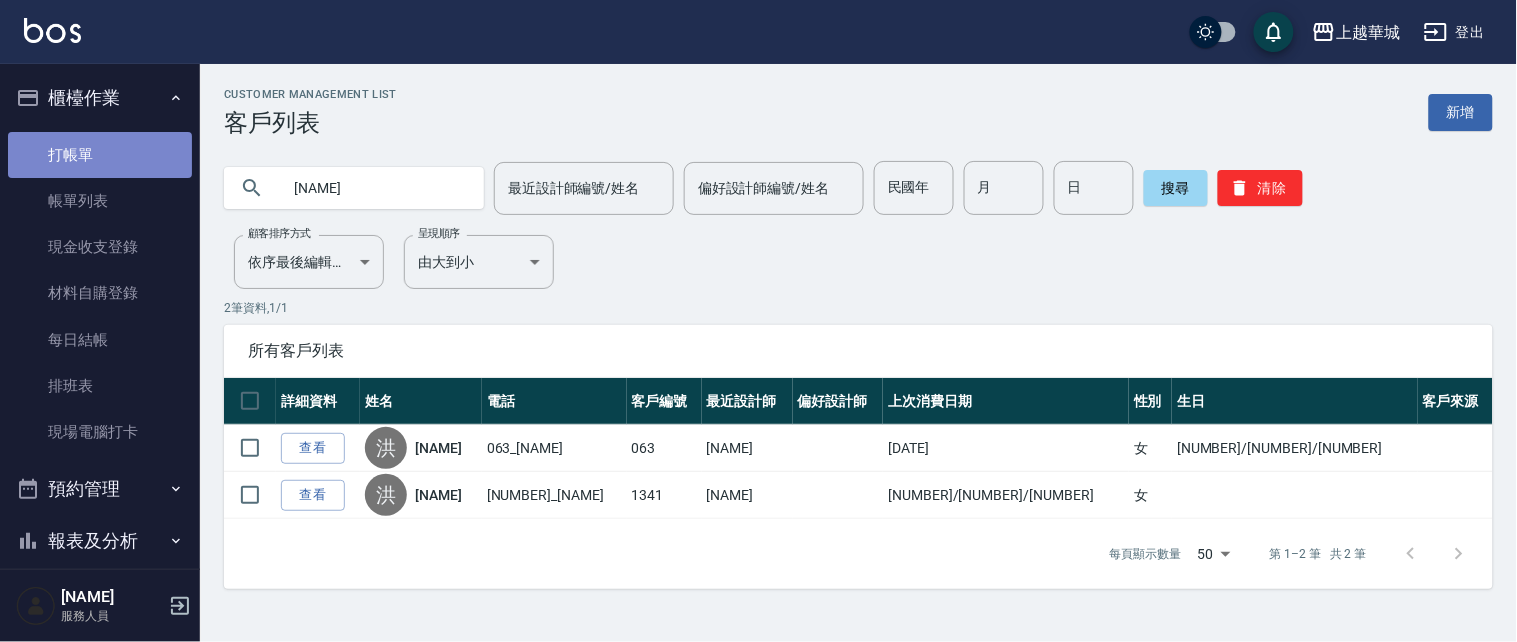 click on "打帳單" at bounding box center (100, 155) 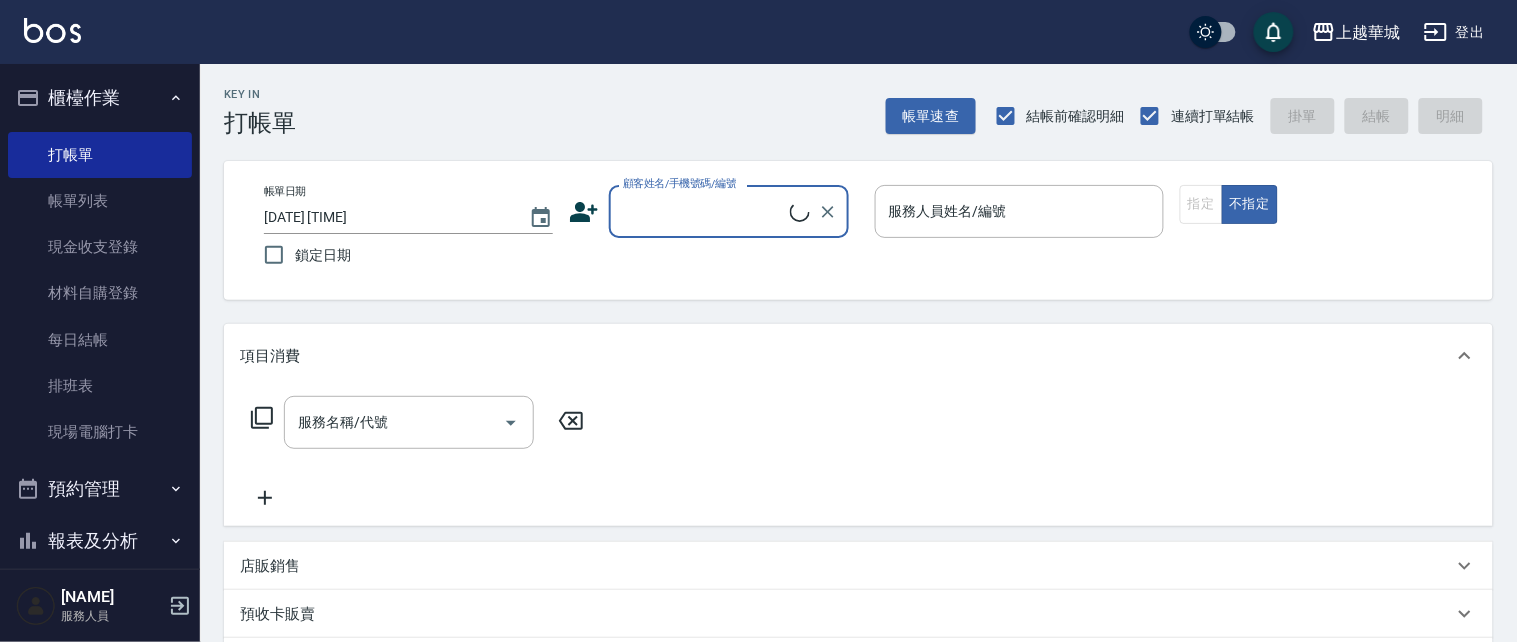 click on "顧客姓名/手機號碼/編號" at bounding box center [704, 211] 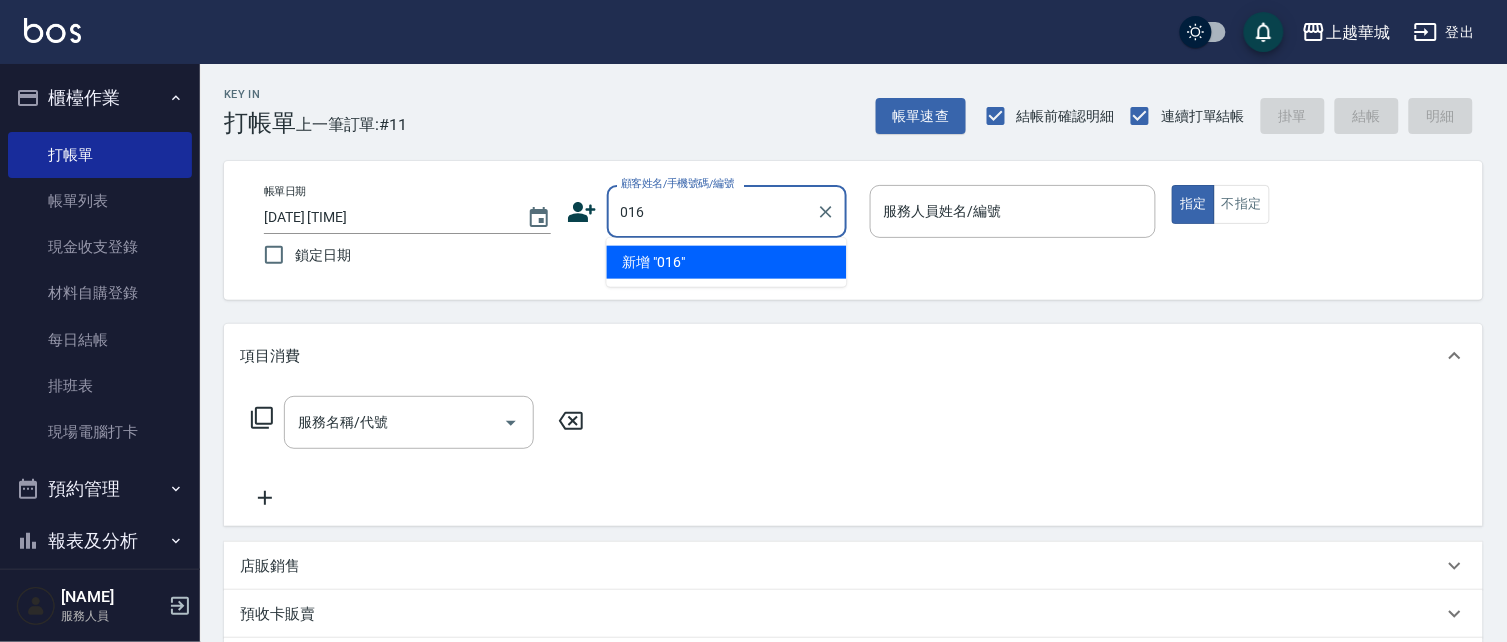 type on "016" 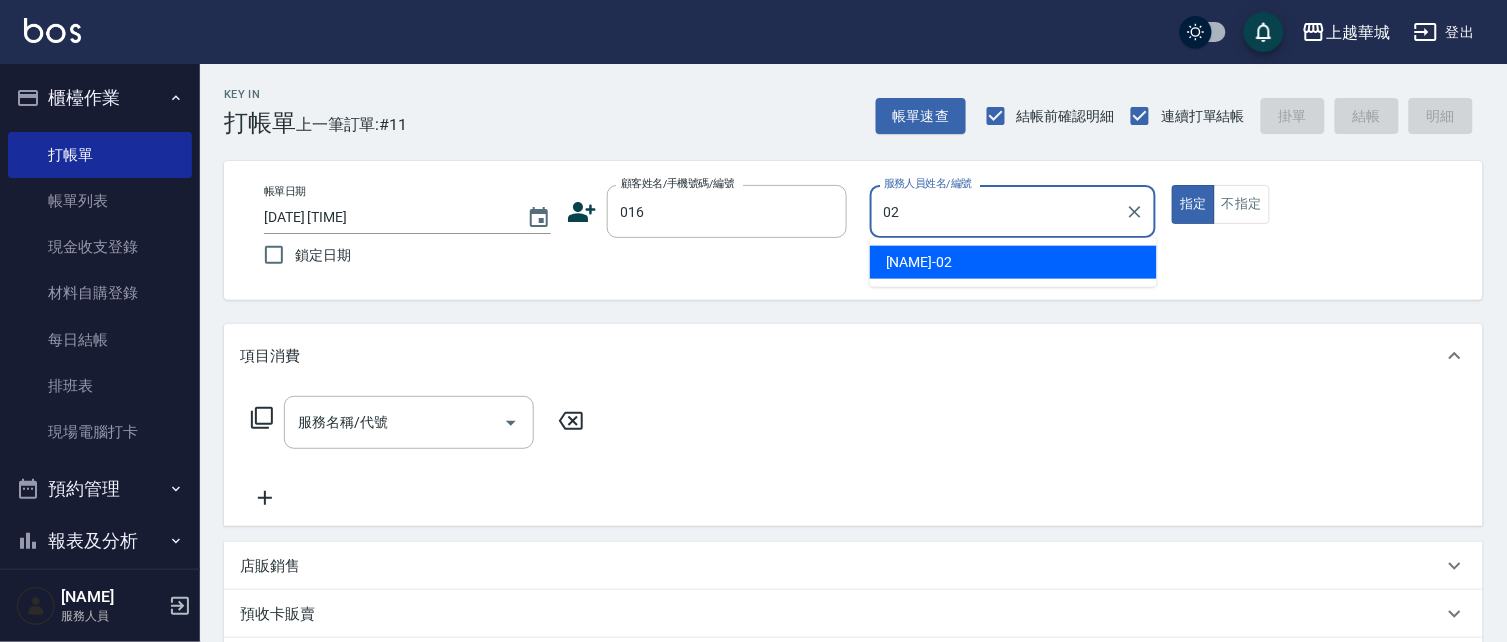 type on "[NAME]-02" 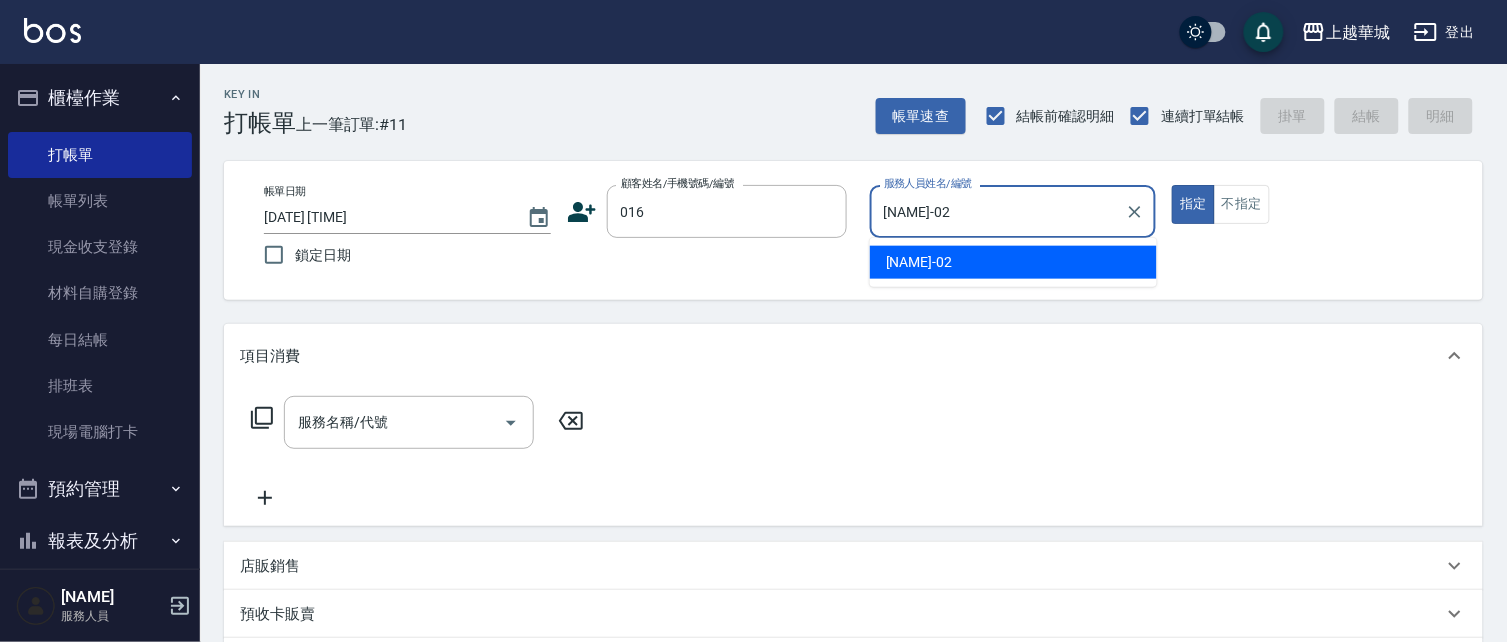 type on "true" 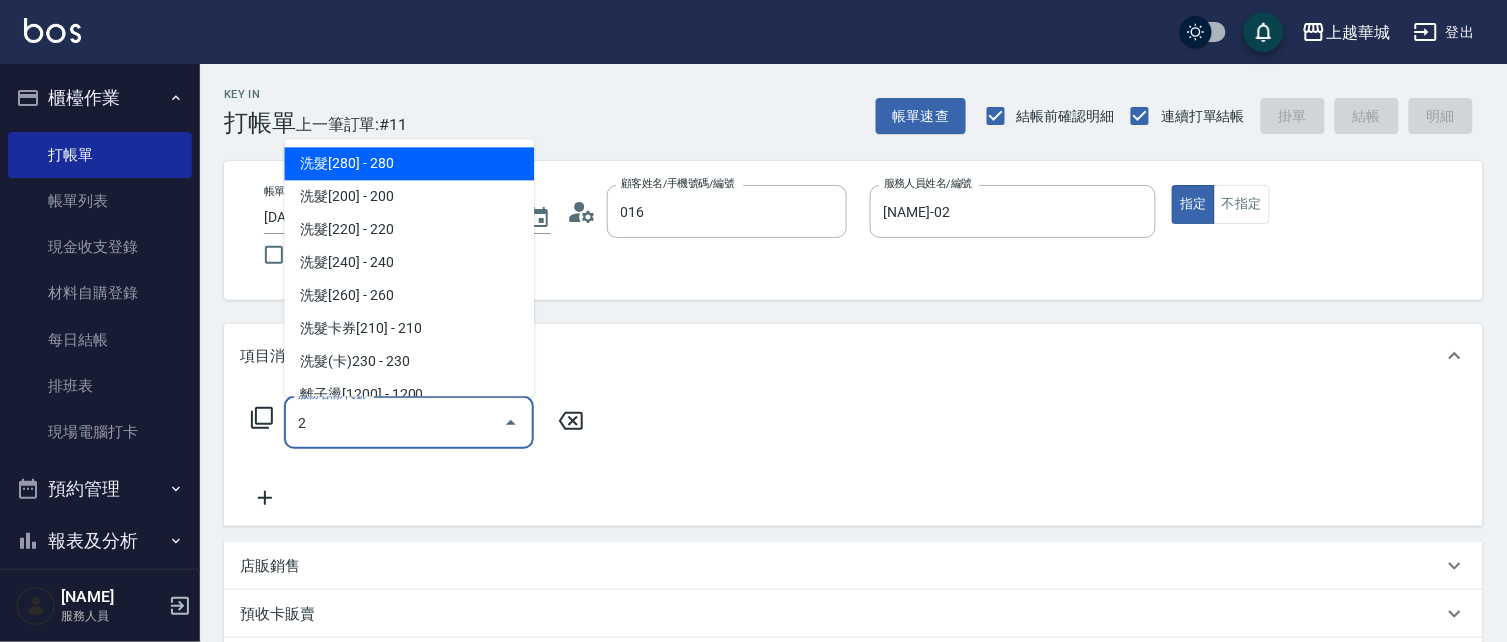type on "[NAME]/[PHONE]/[NUMBER]" 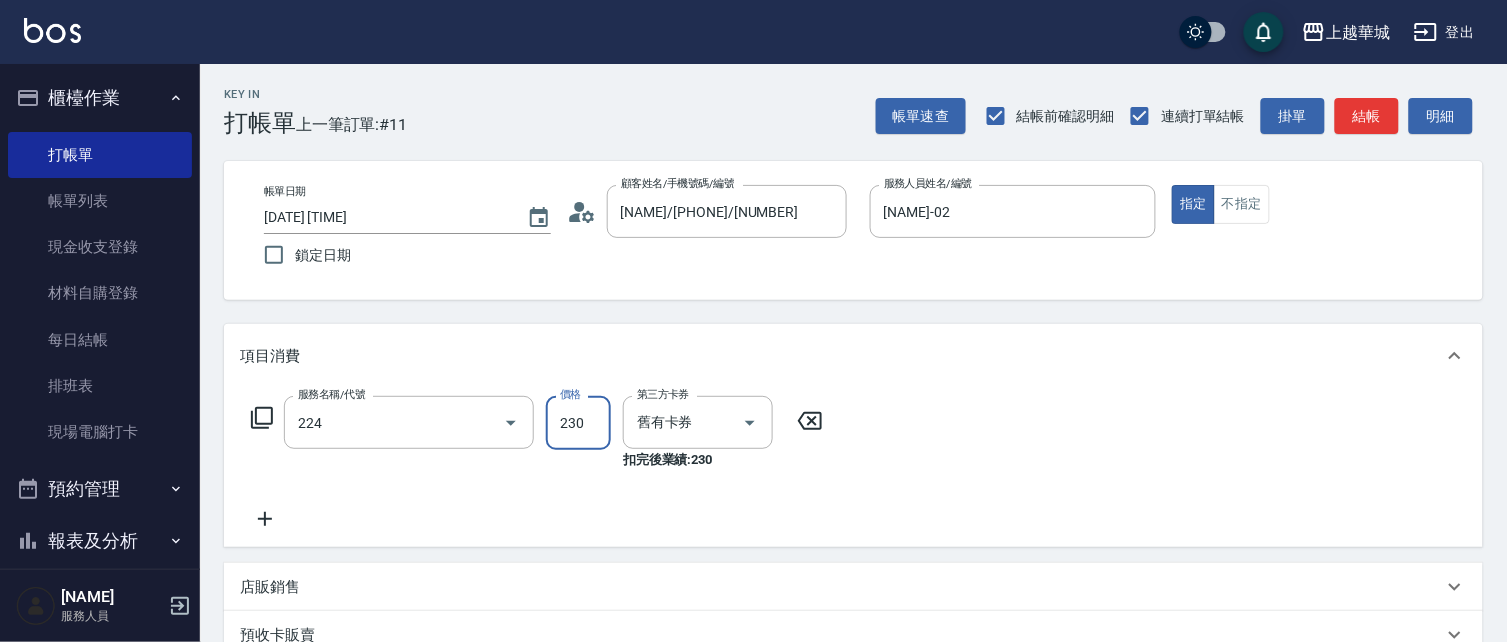 type on "洗髮(卡)230(224)" 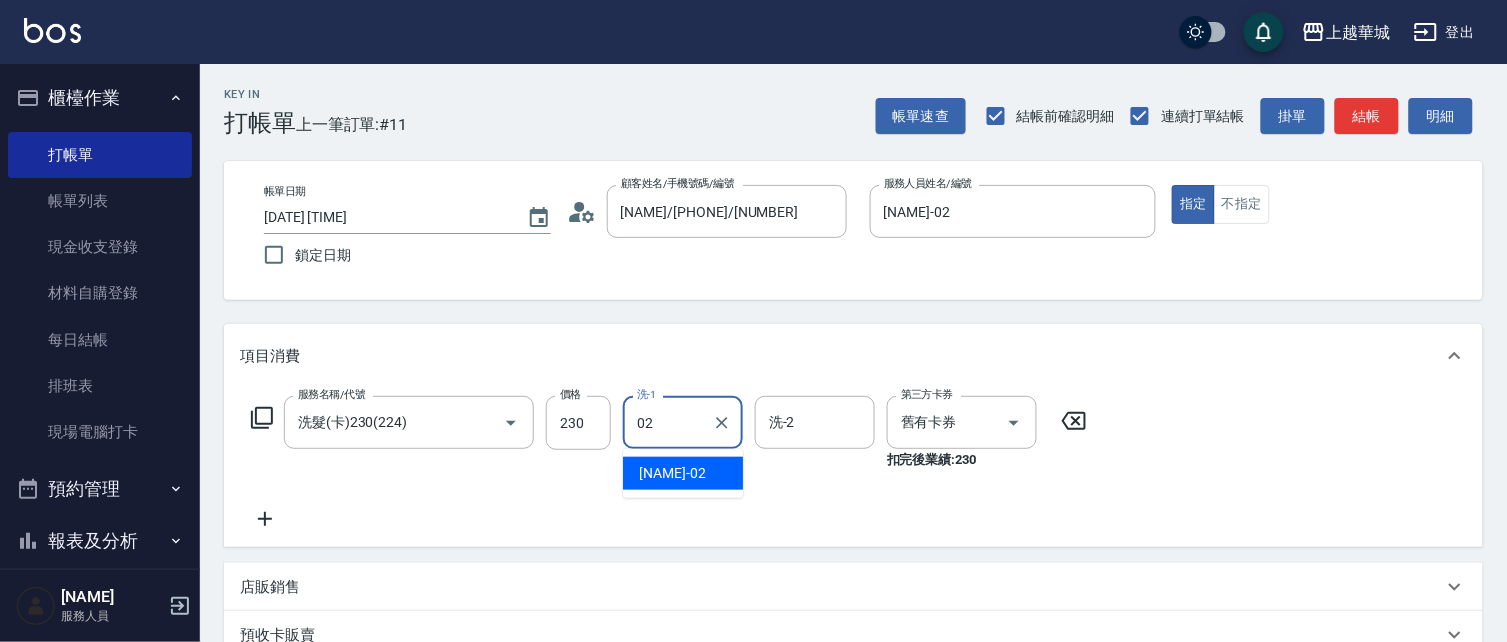 type on "[NAME]-02" 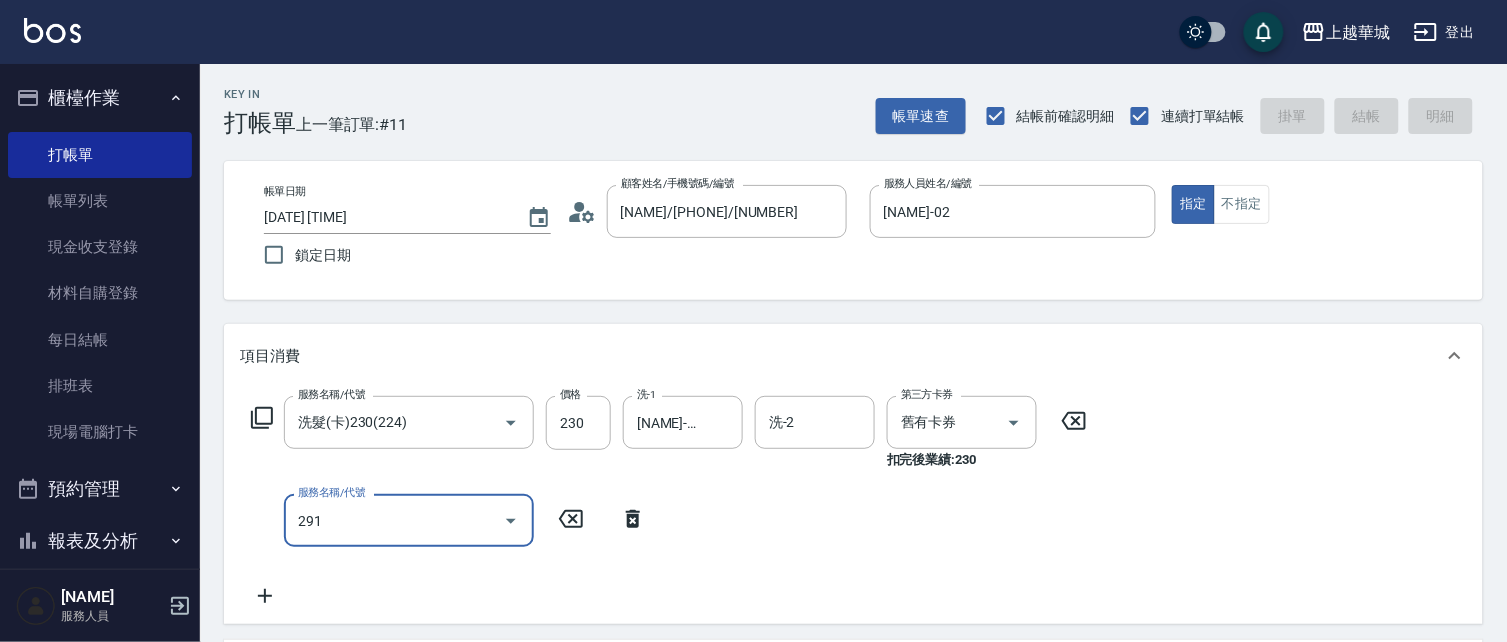 type on "291" 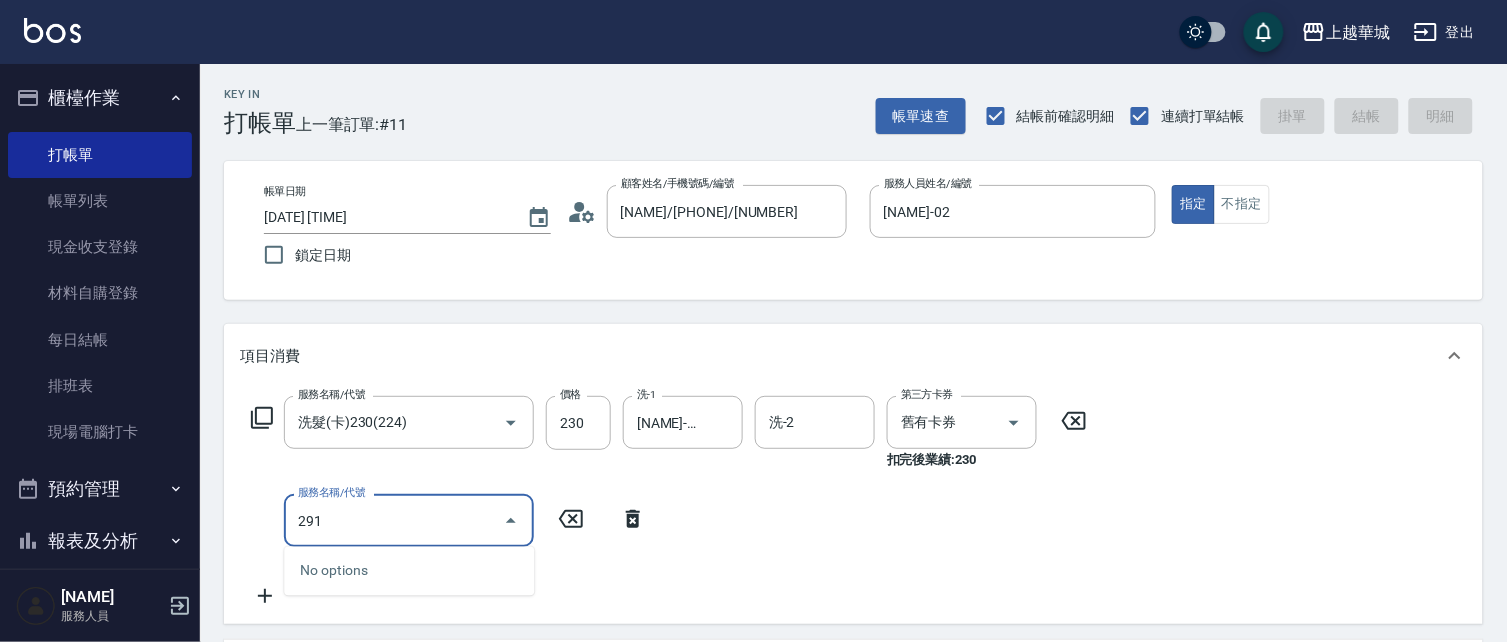 type on "2025/08/02 17:06" 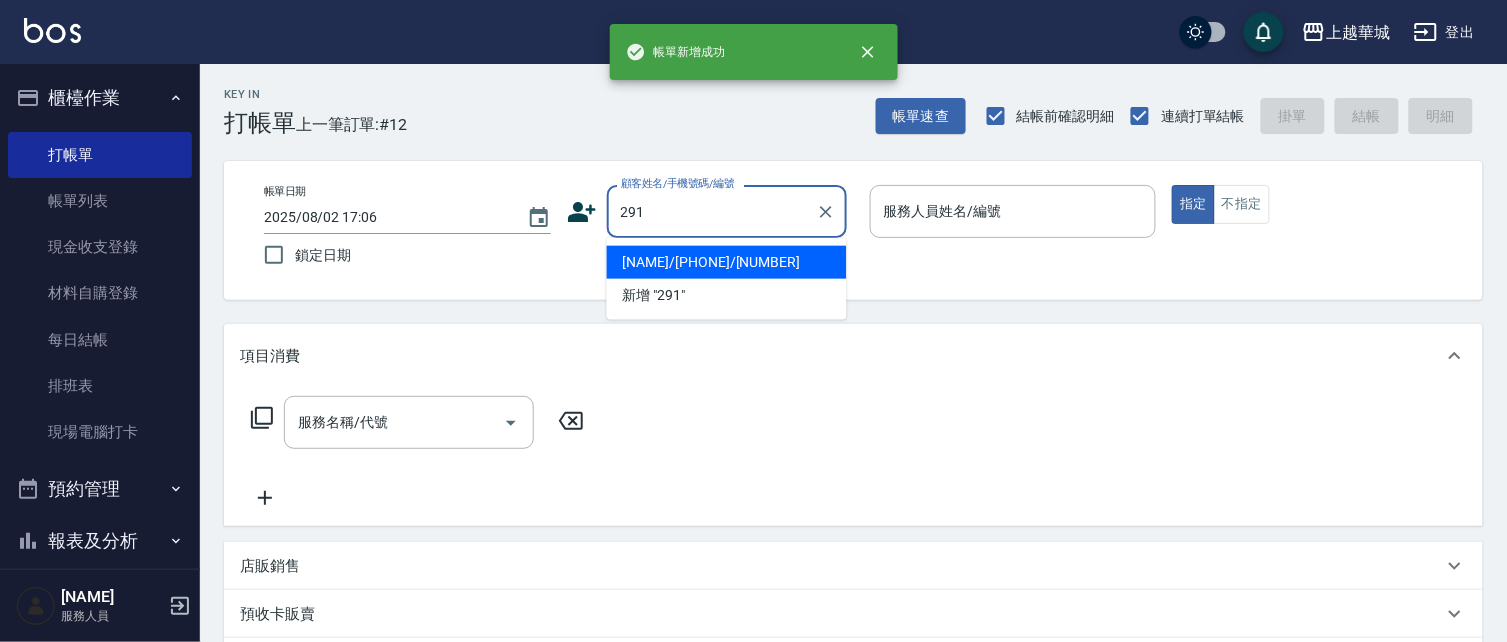 type on "291" 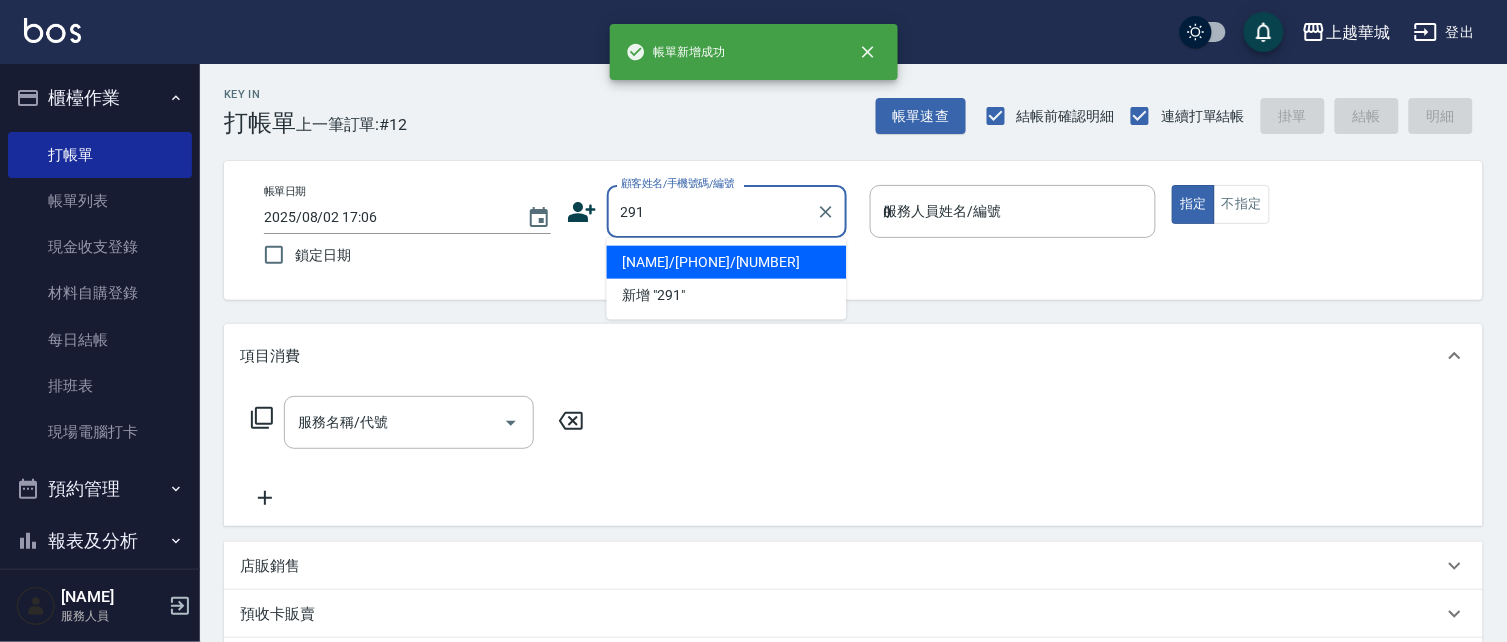 type on "[NAME]/[PHONE]/[NUMBER]" 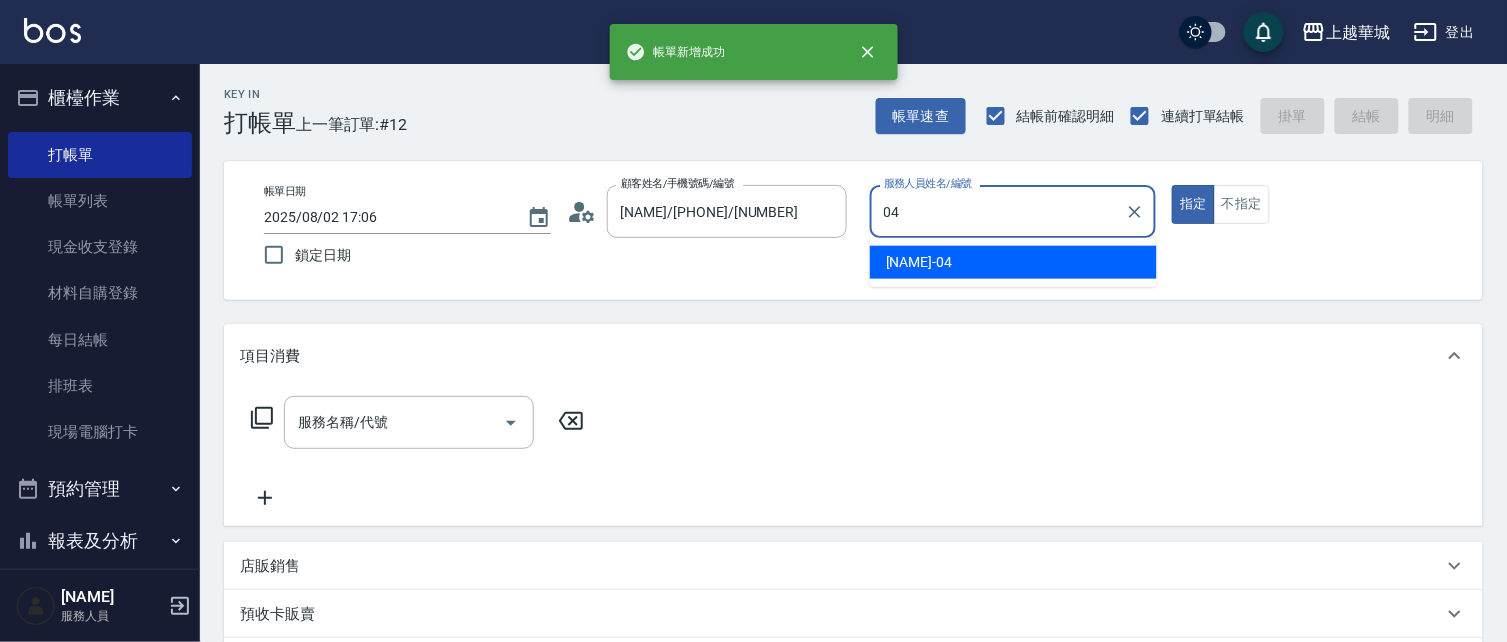 type on "[NAME]-04" 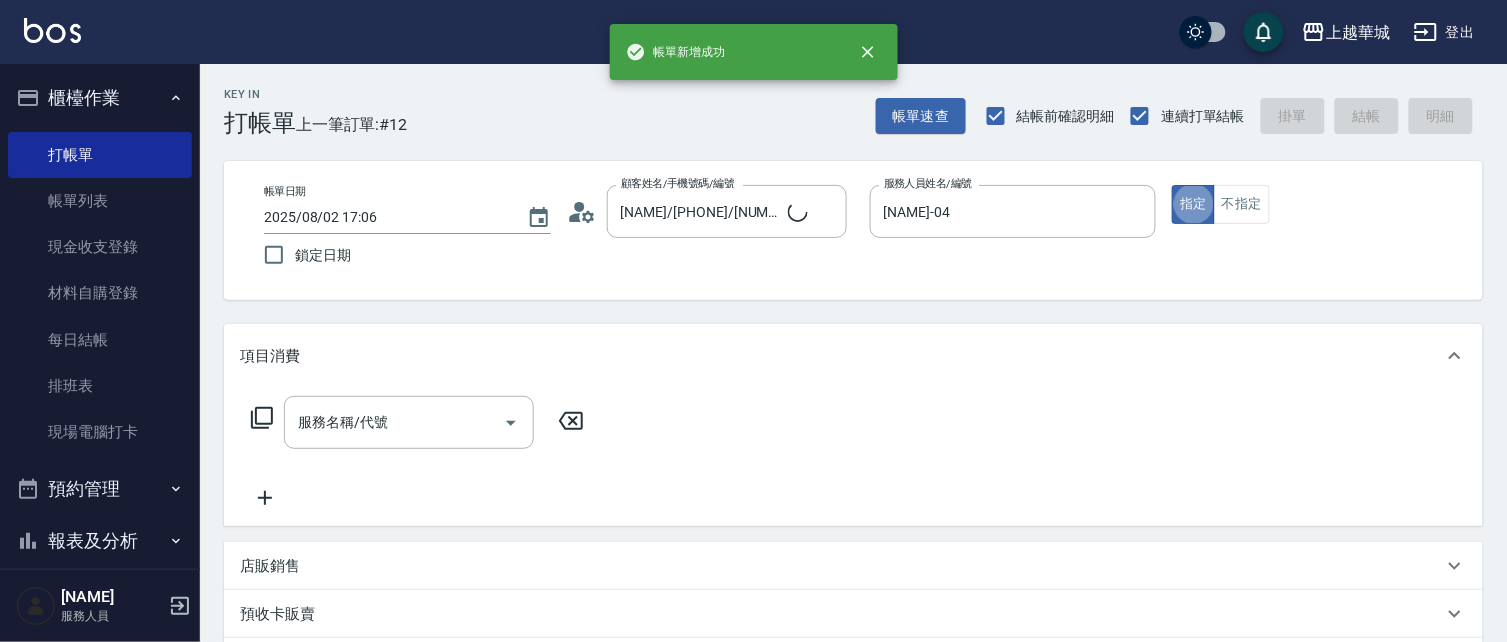 type on "[NAME]/[NUMBER]/[NUMBER]" 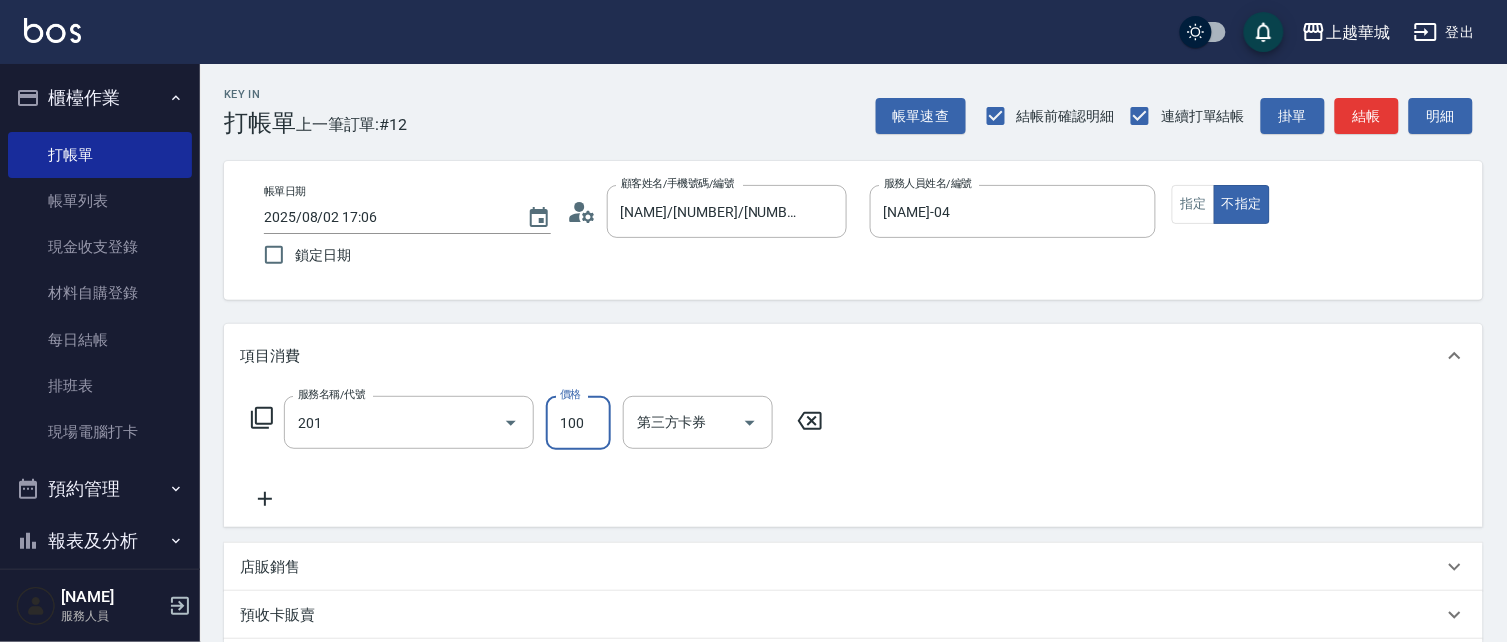 type on "洗髮[100](201)" 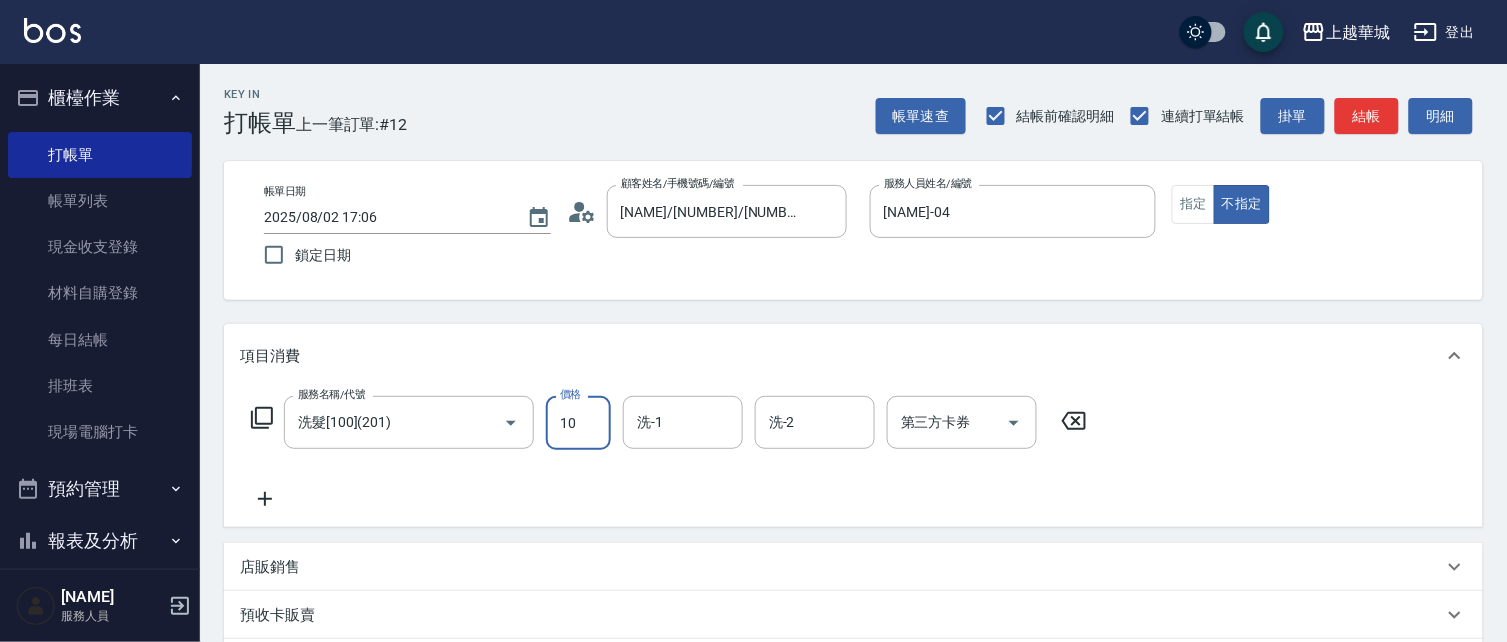 type on "100" 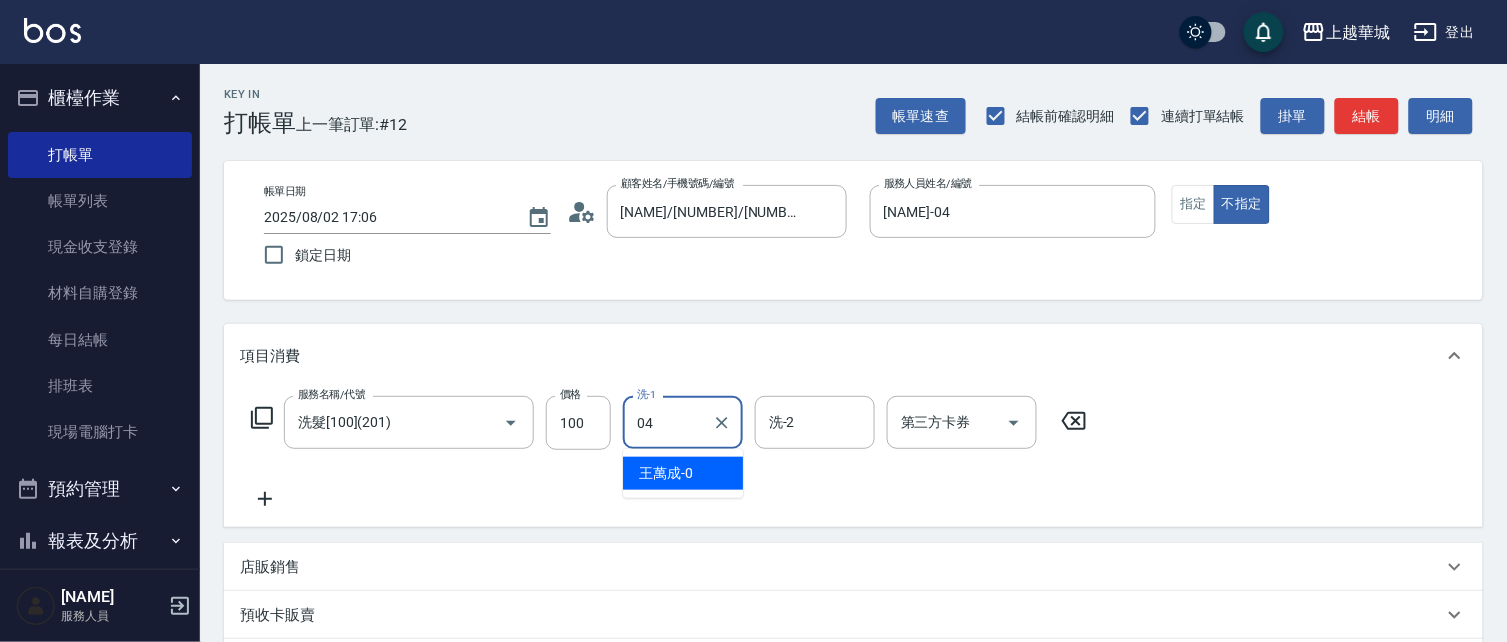 type on "[NAME]-04" 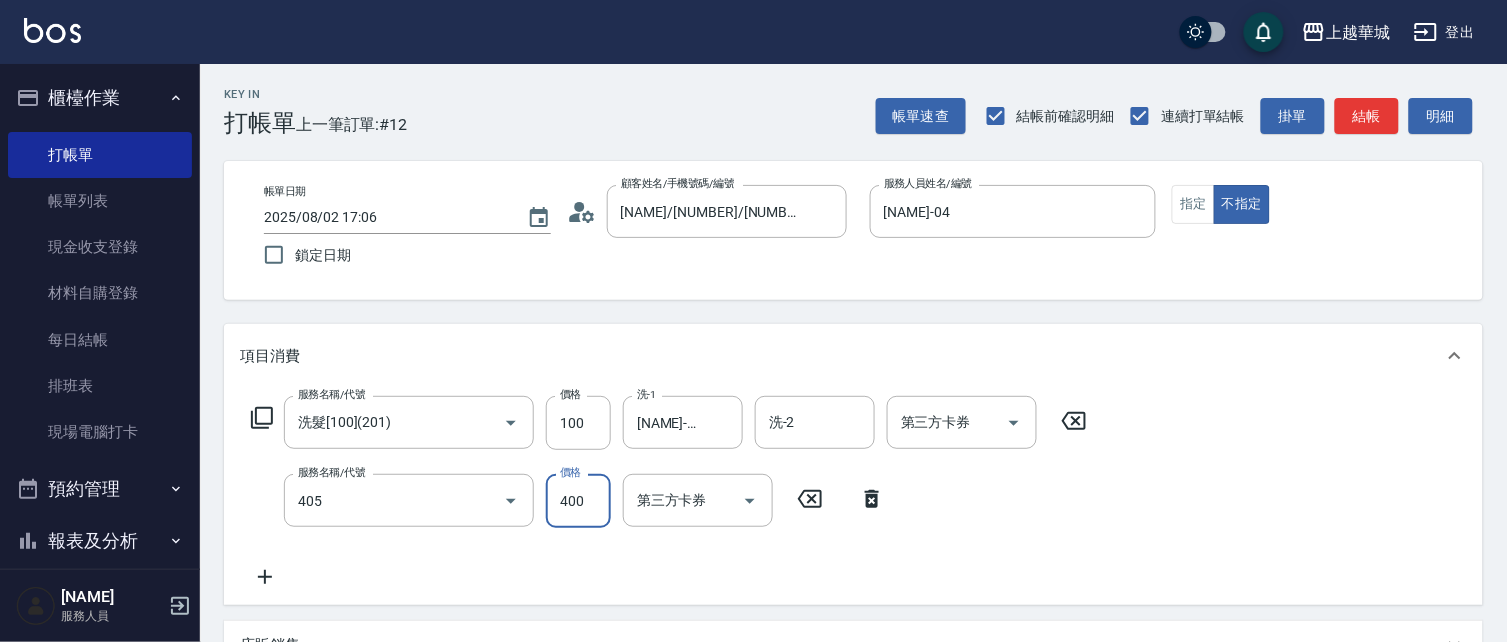 type on "剪髮(400)(405)" 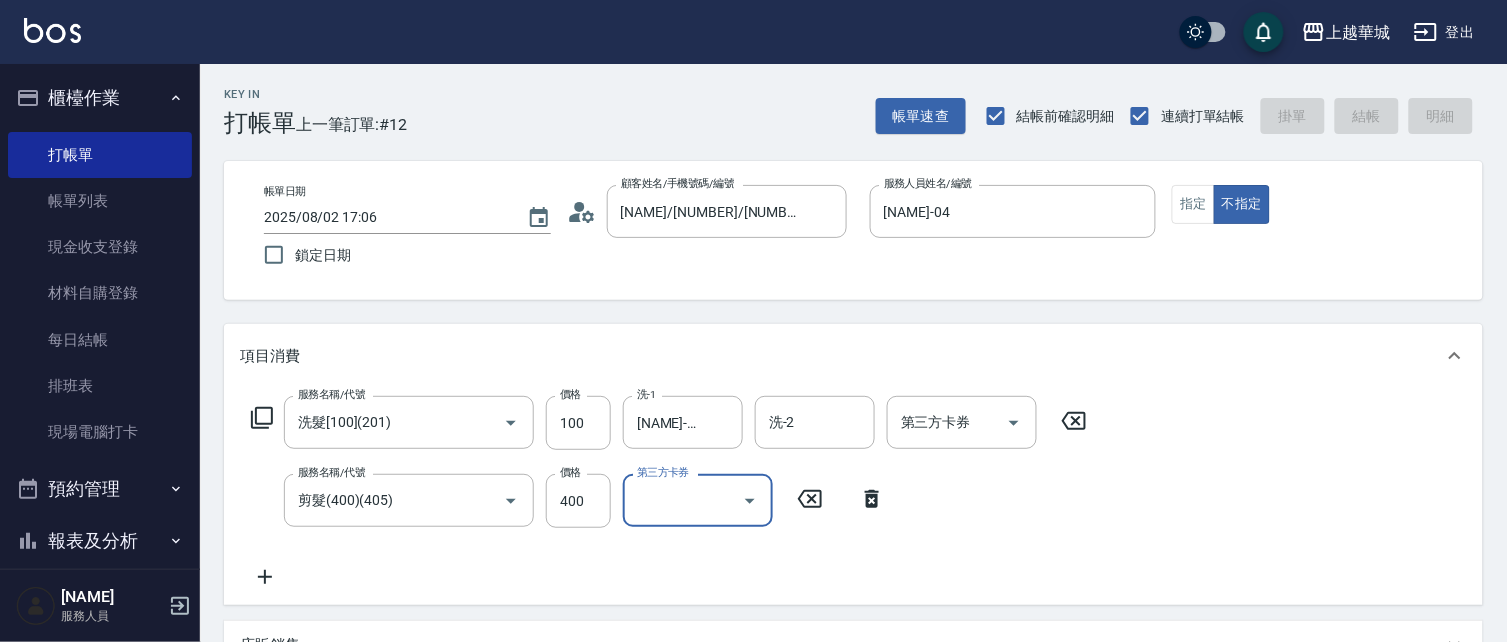 type 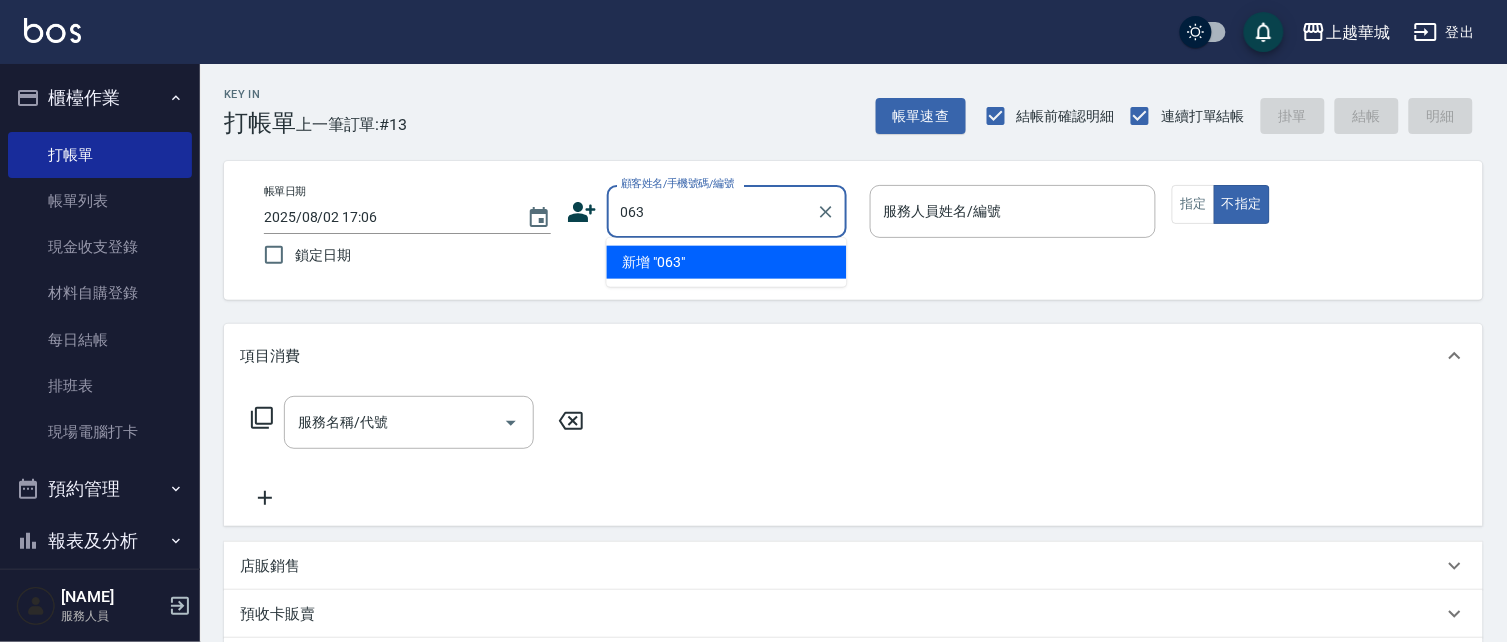 type on "063" 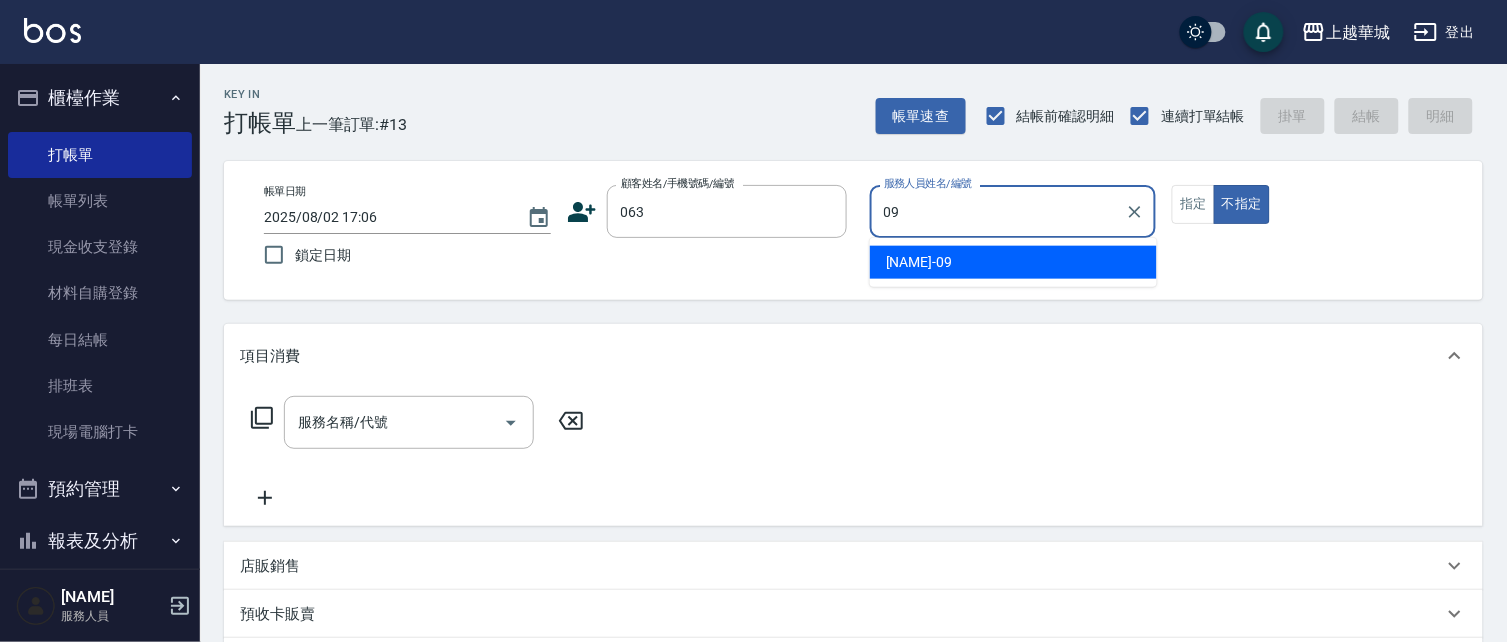 type on "[NAME]-09" 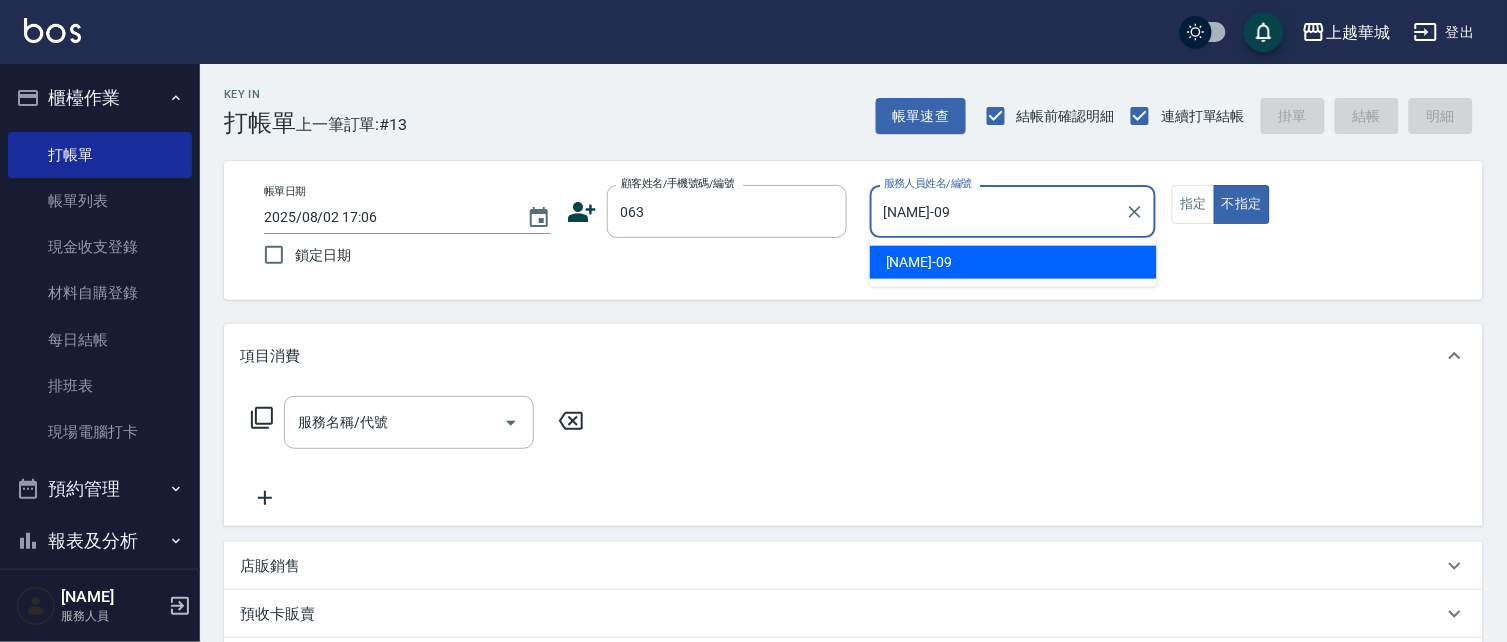 type on "false" 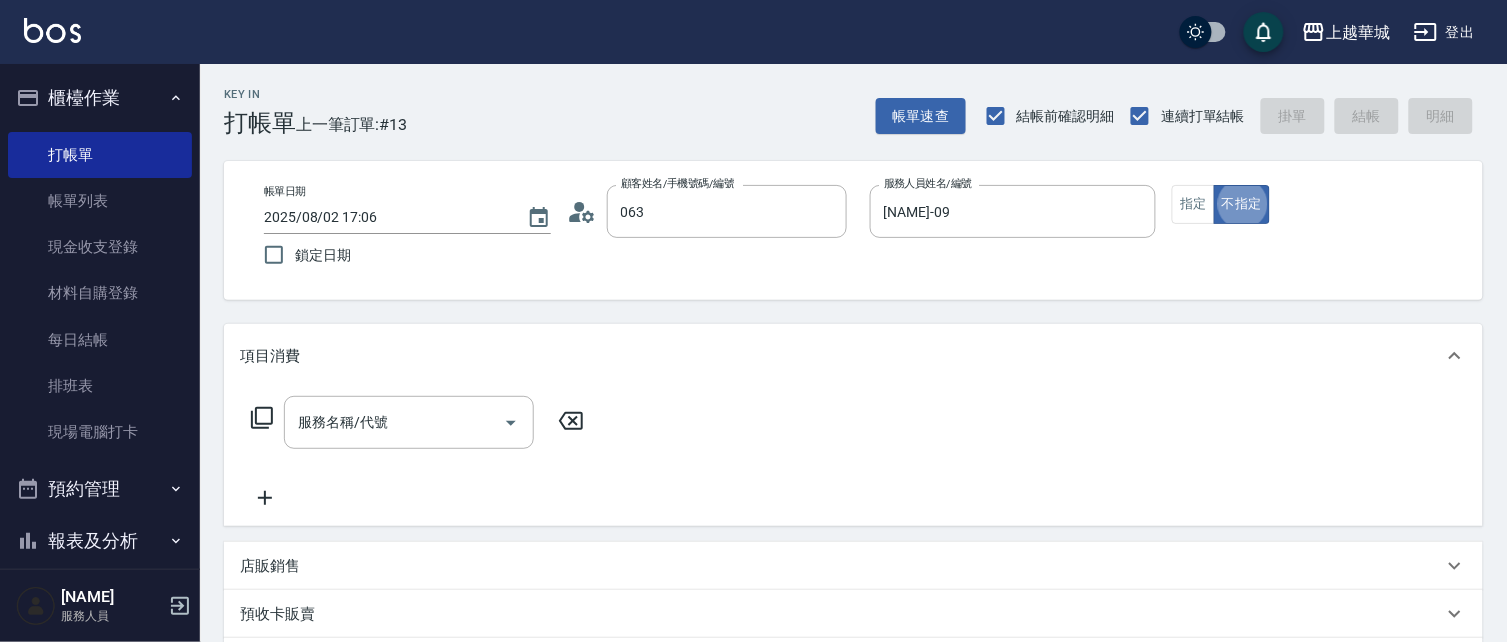 type on "[NAME]/063_[NAME]/063" 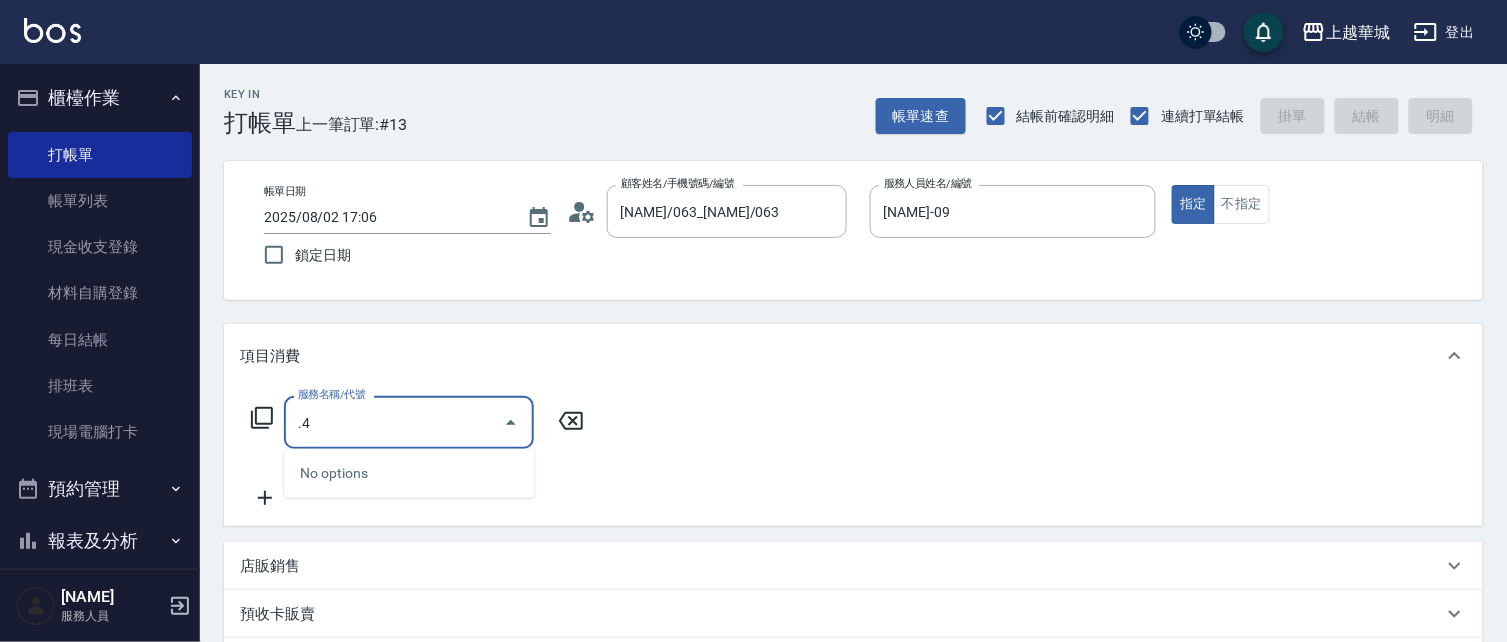 type on "." 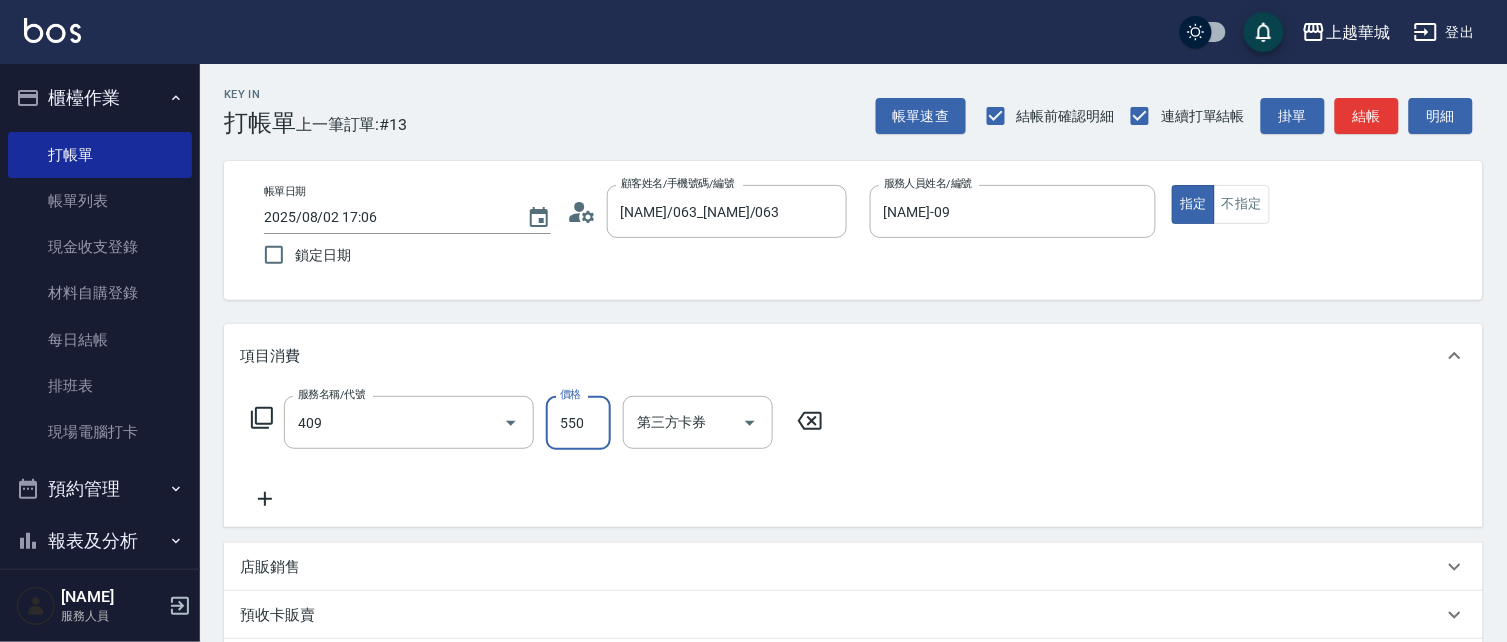 type on "剪髮(550)(409)" 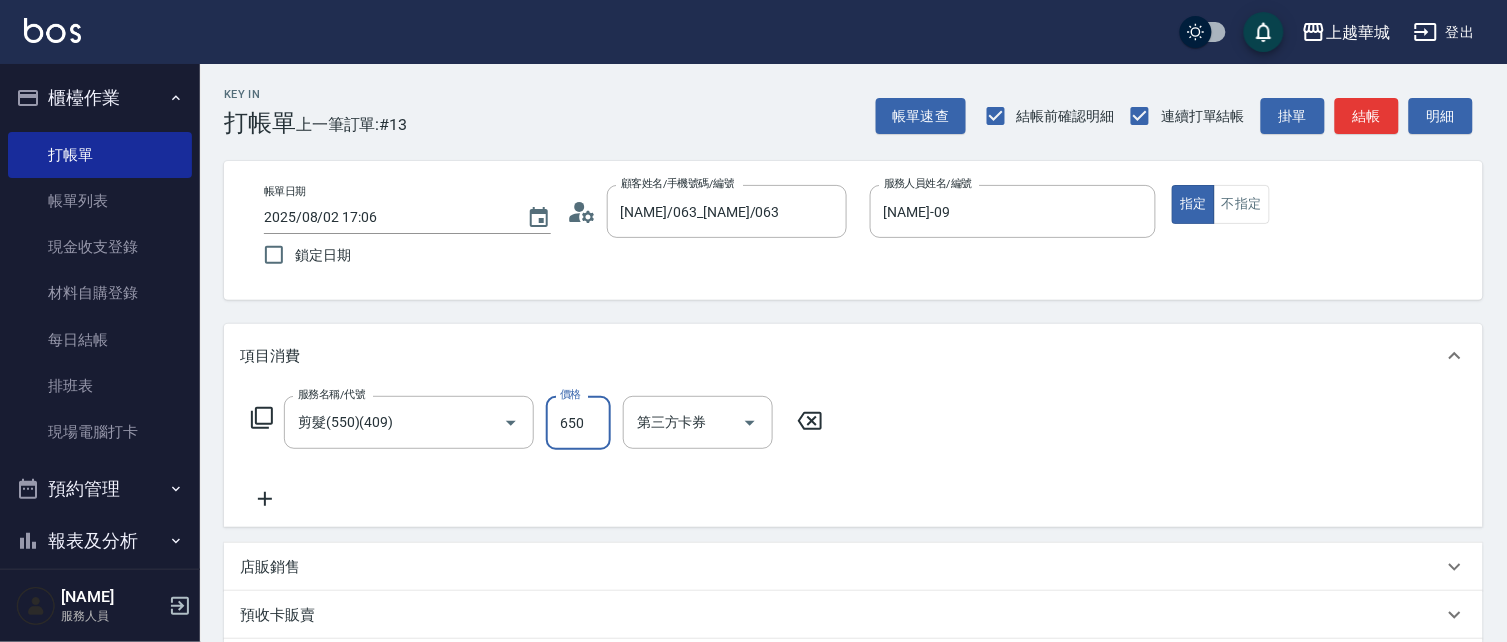 type on "650" 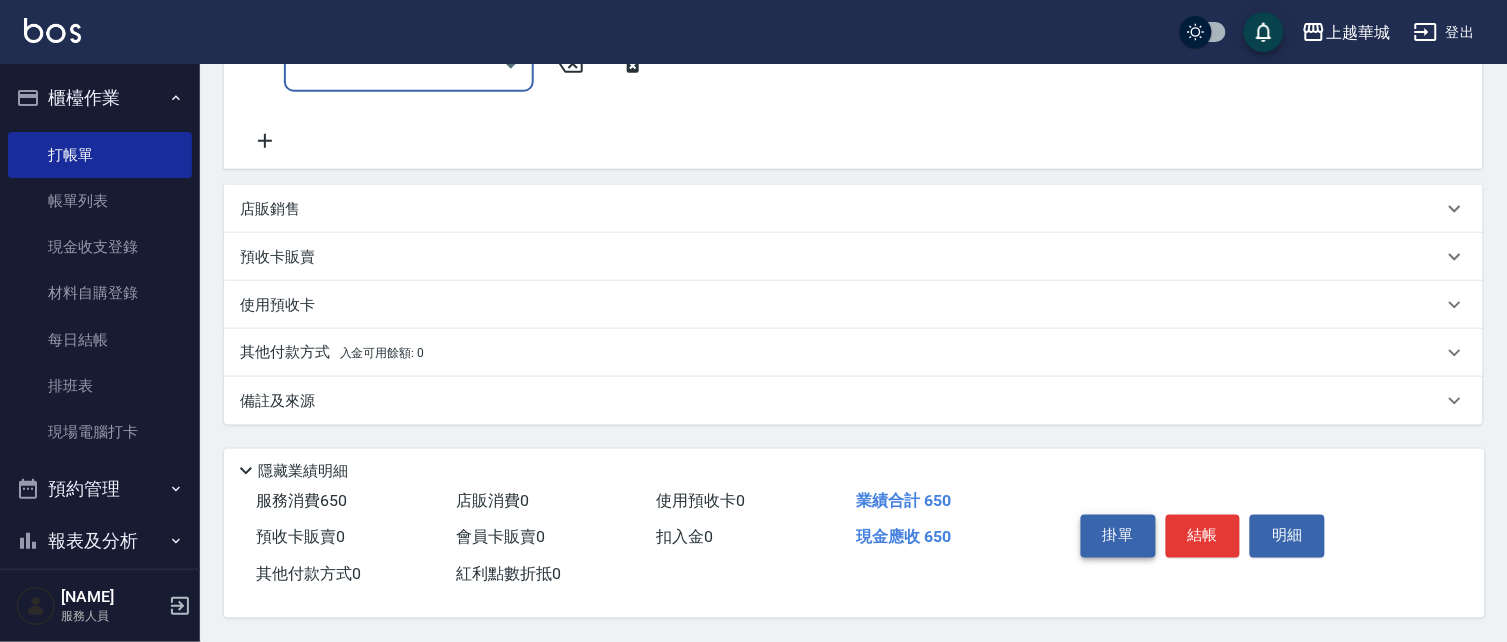 scroll, scrollTop: 442, scrollLeft: 0, axis: vertical 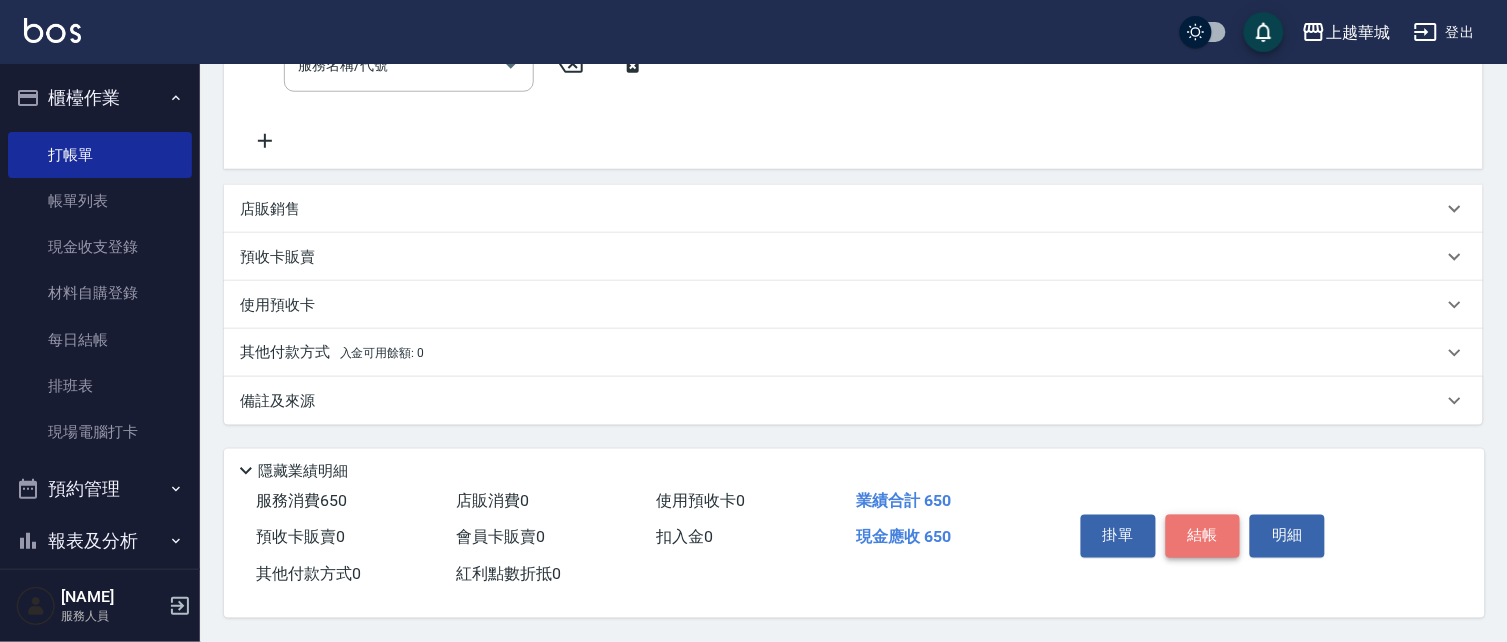 click on "結帳" at bounding box center (1203, 536) 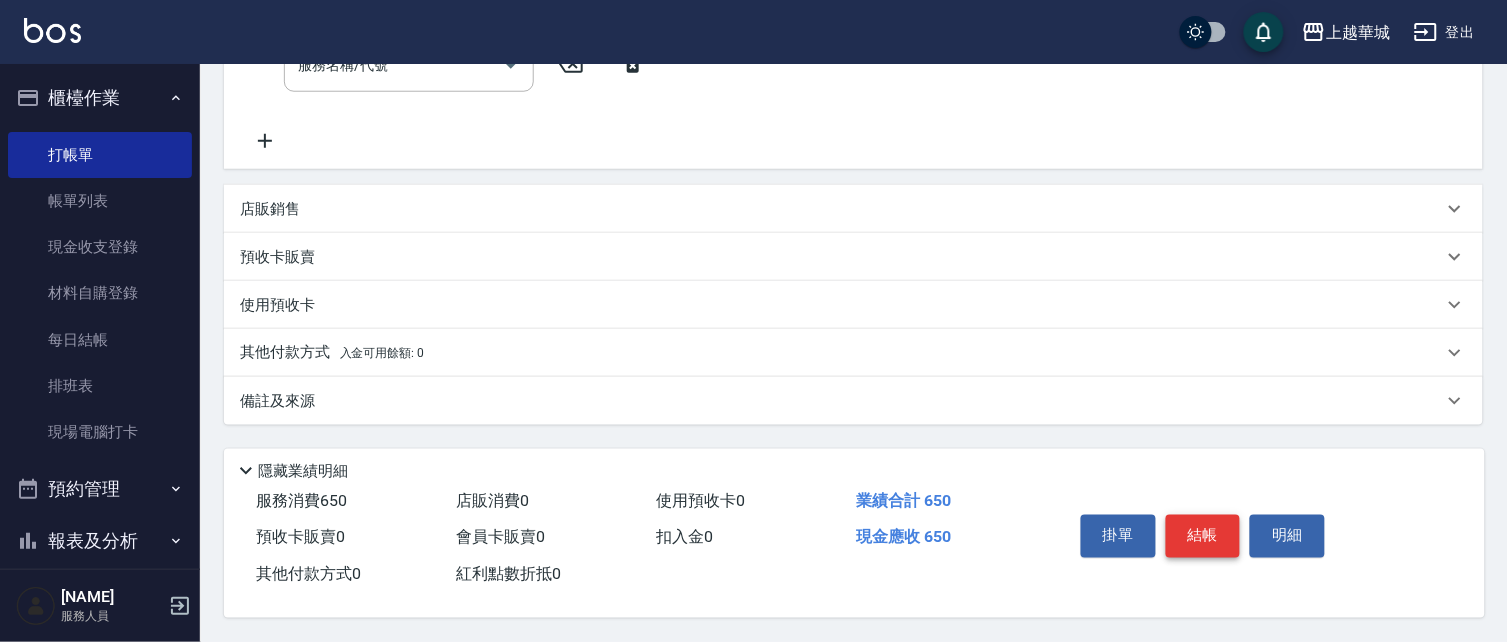 type 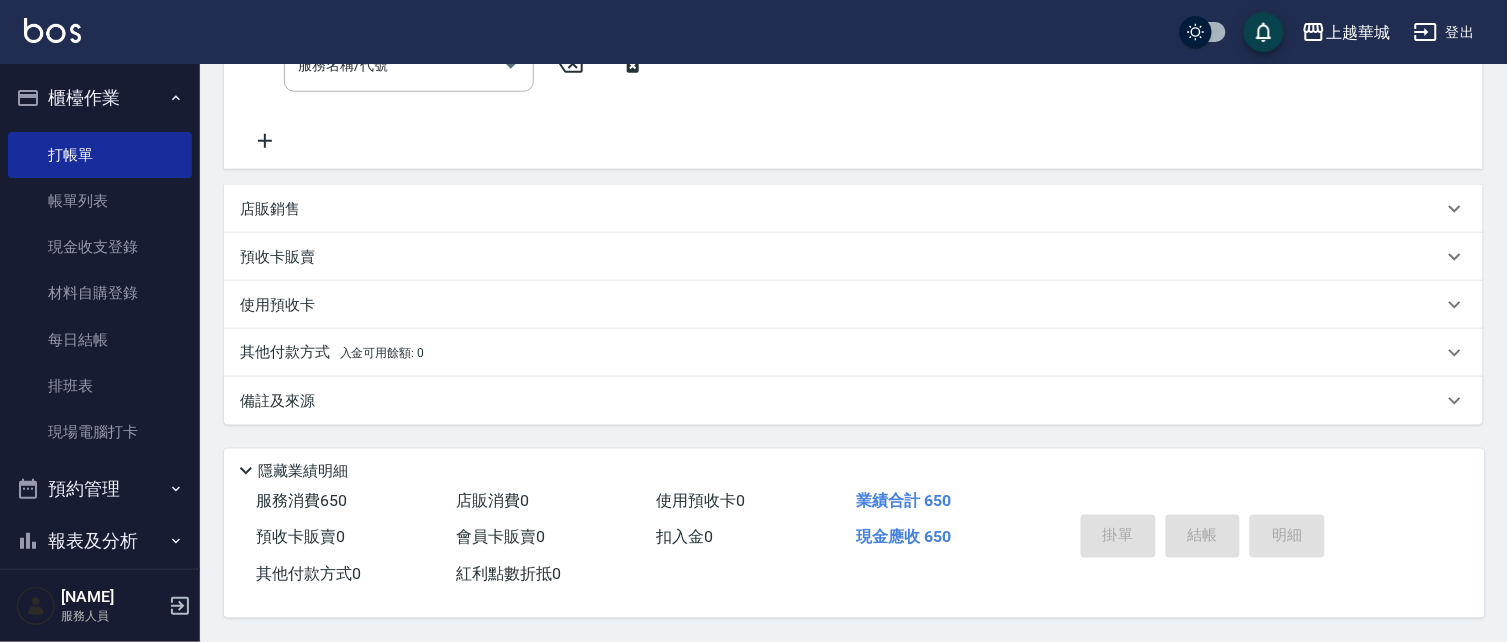 type 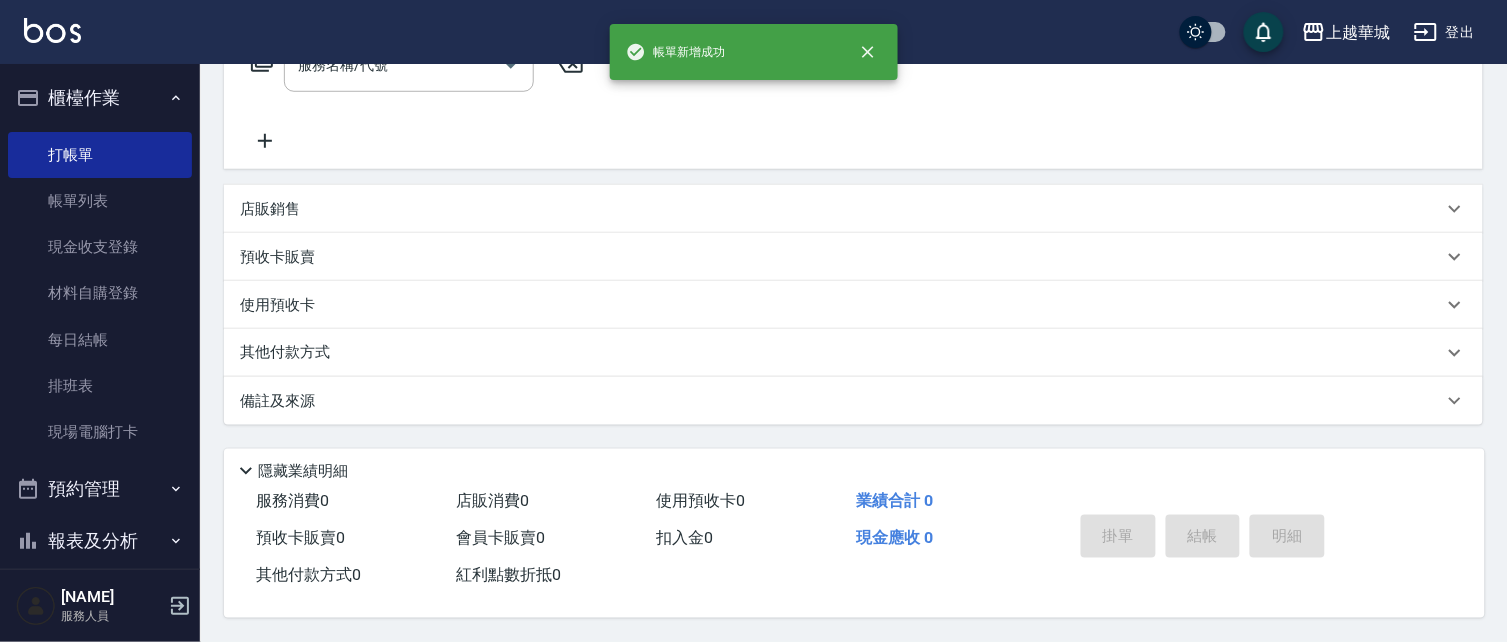 scroll, scrollTop: 0, scrollLeft: 0, axis: both 